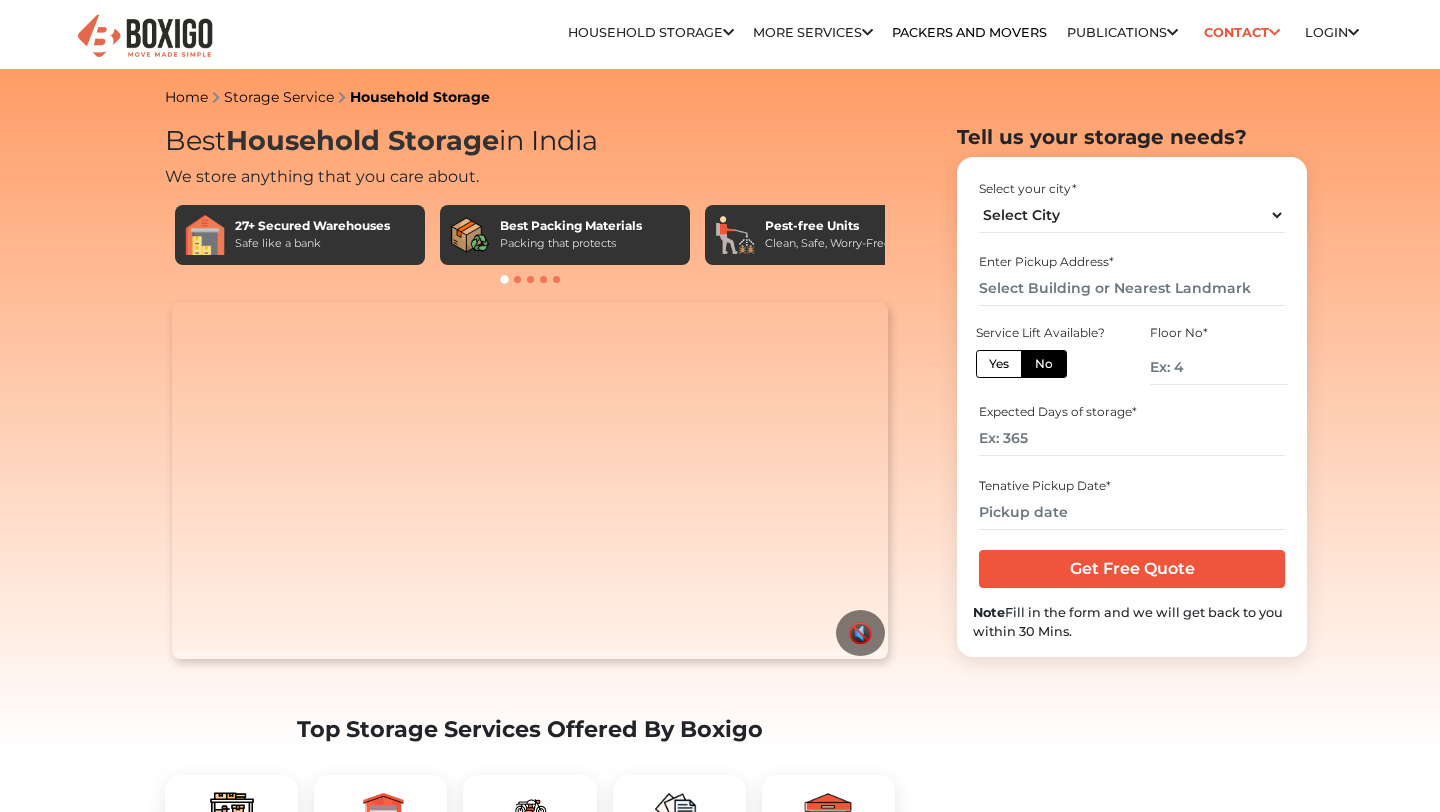 scroll, scrollTop: 0, scrollLeft: 0, axis: both 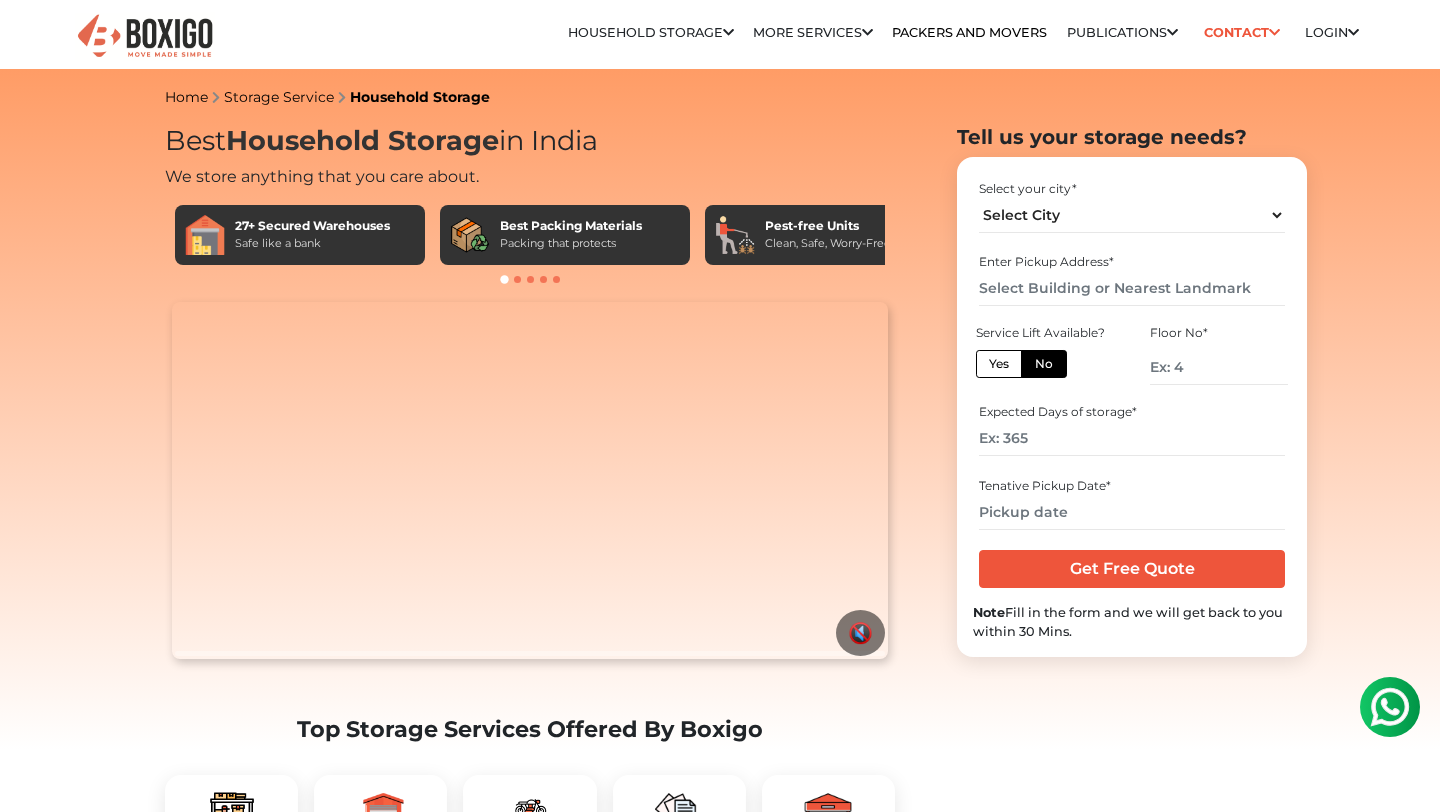 select on "Bangalore" 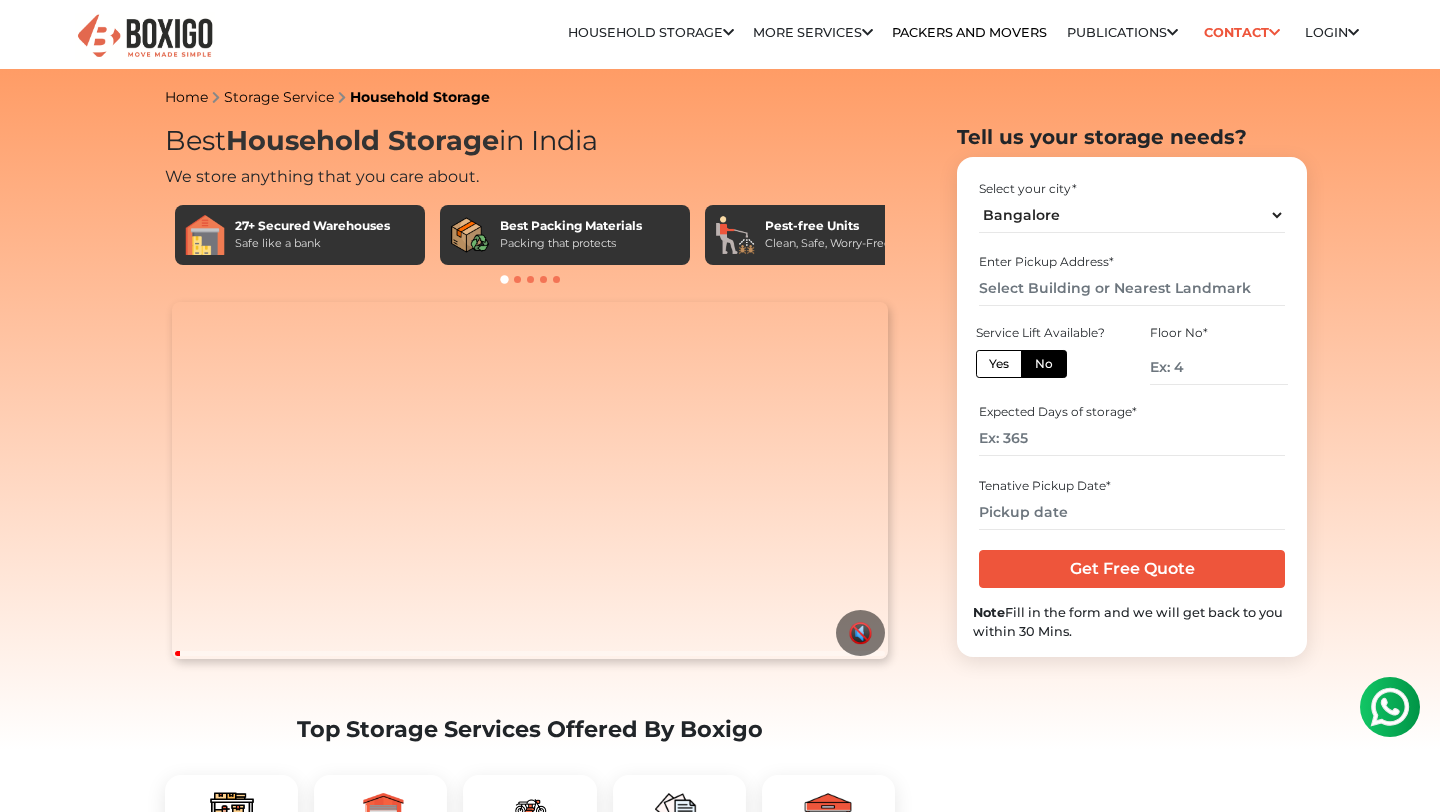 scroll, scrollTop: 0, scrollLeft: 0, axis: both 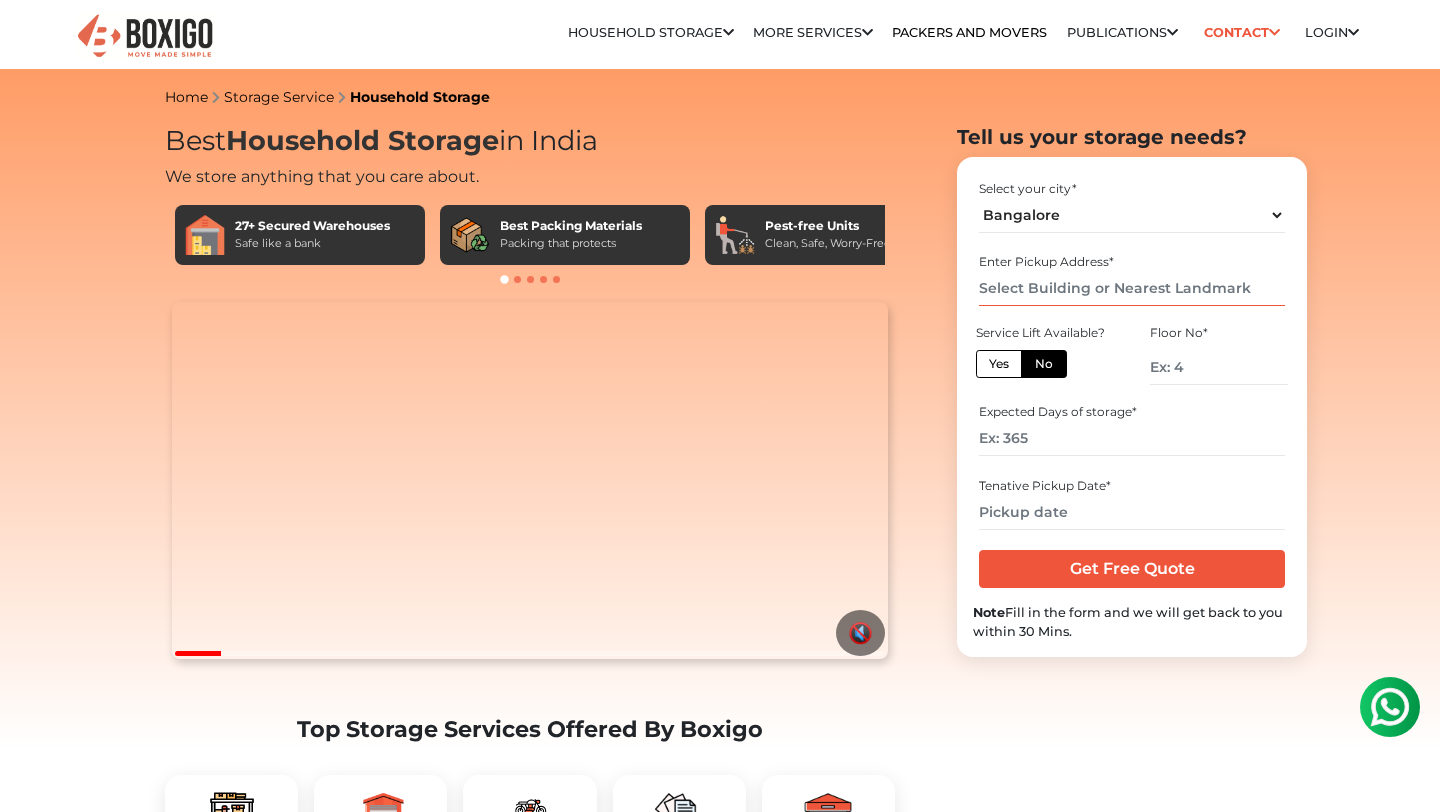 click at bounding box center (1131, 288) 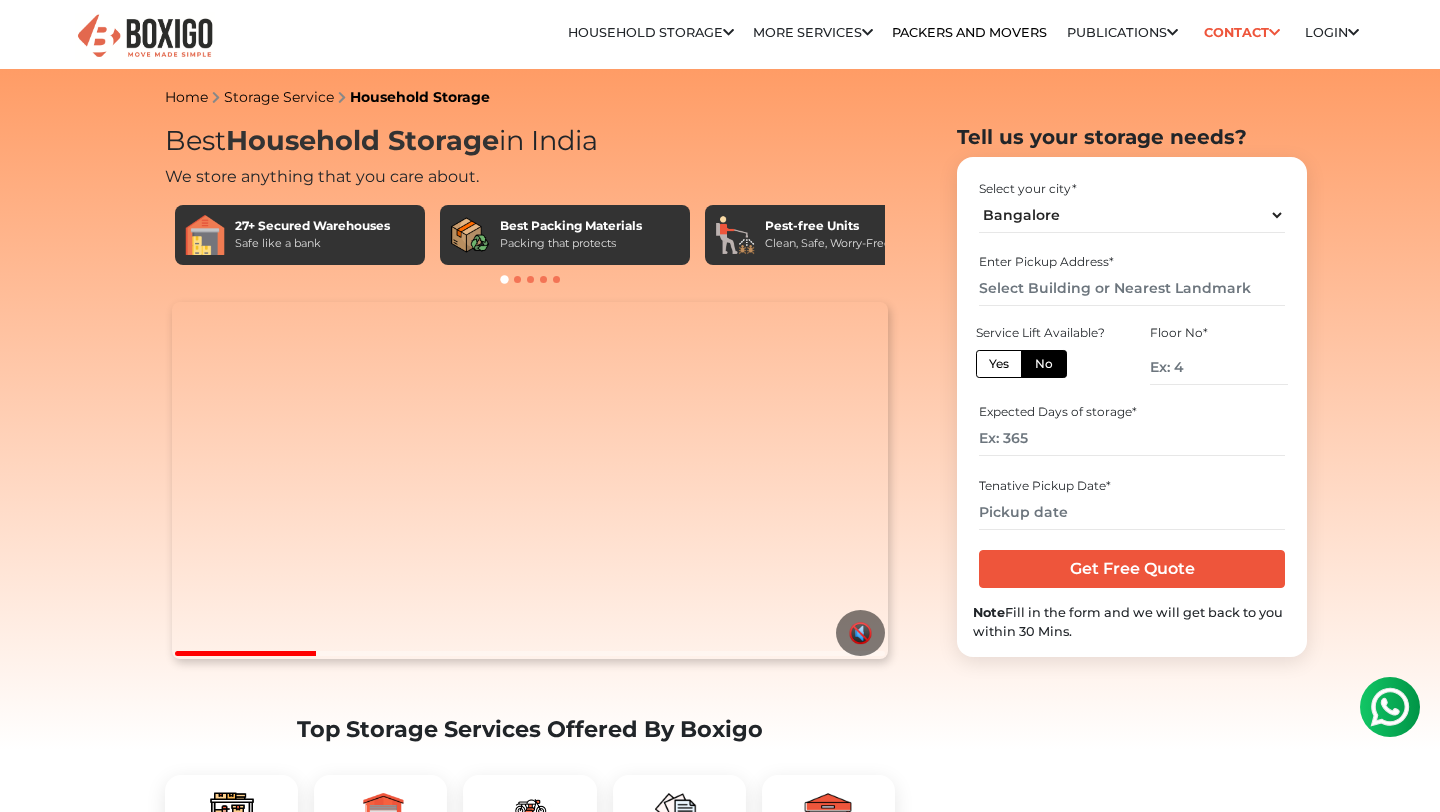 click on "No" at bounding box center (1044, 364) 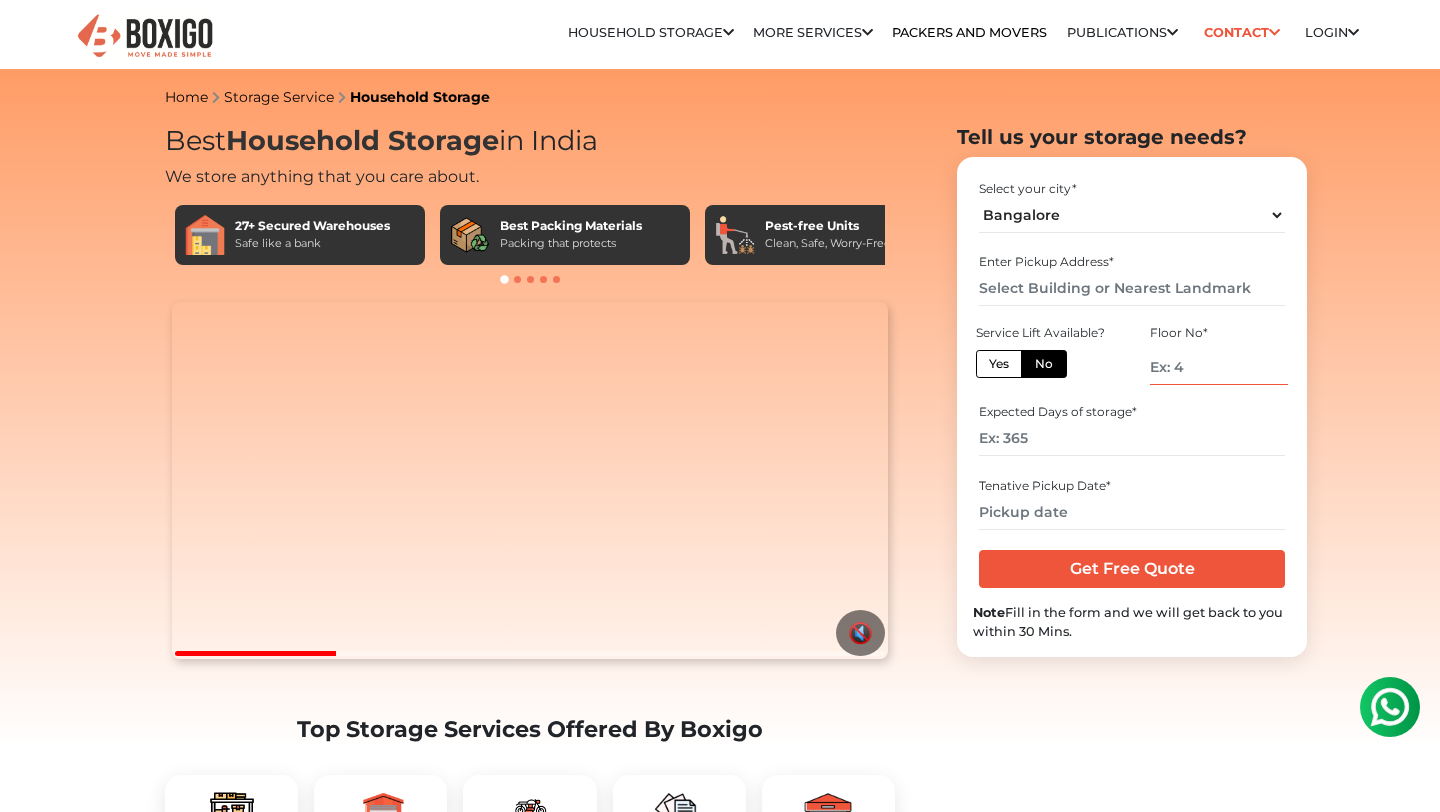 click at bounding box center [1219, 367] 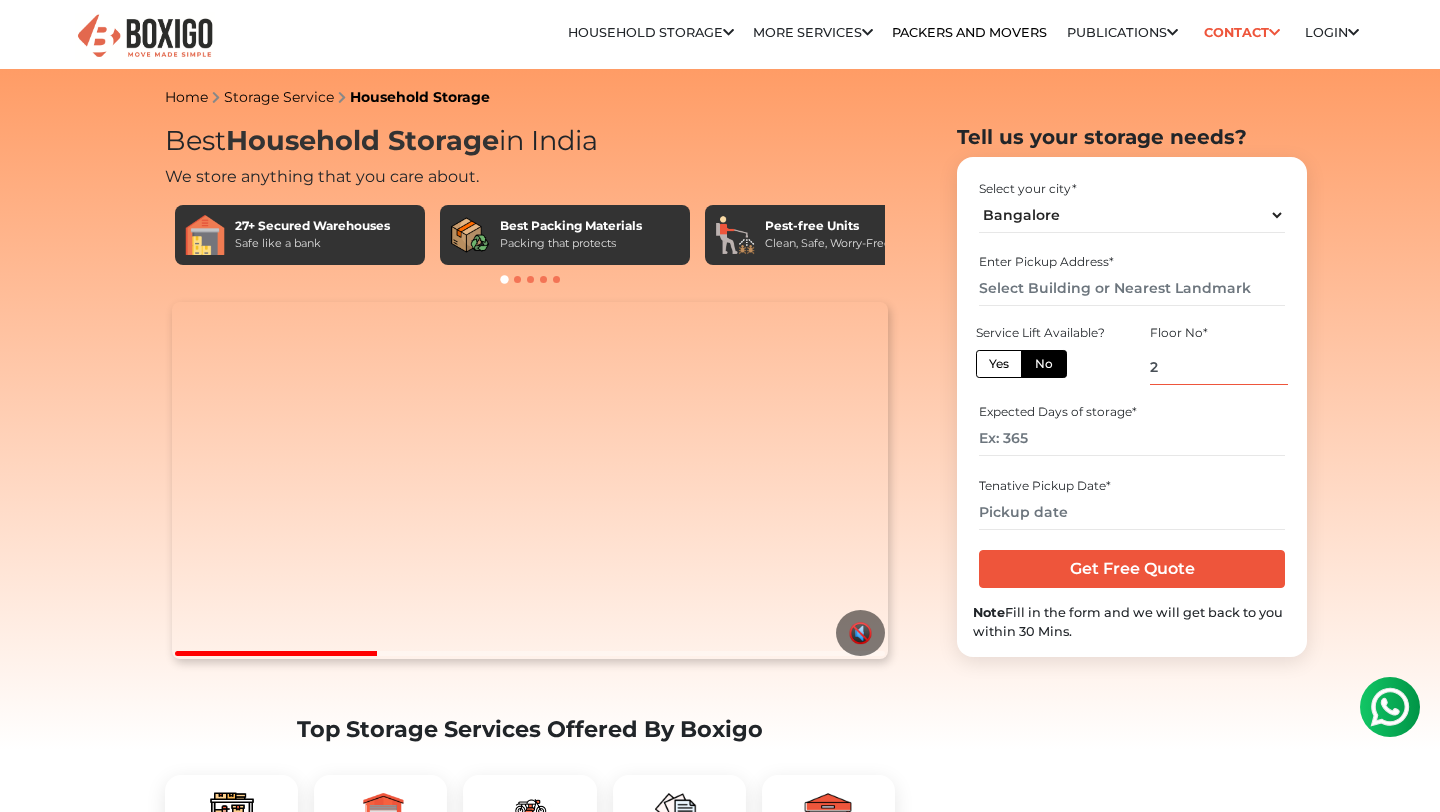 type on "2" 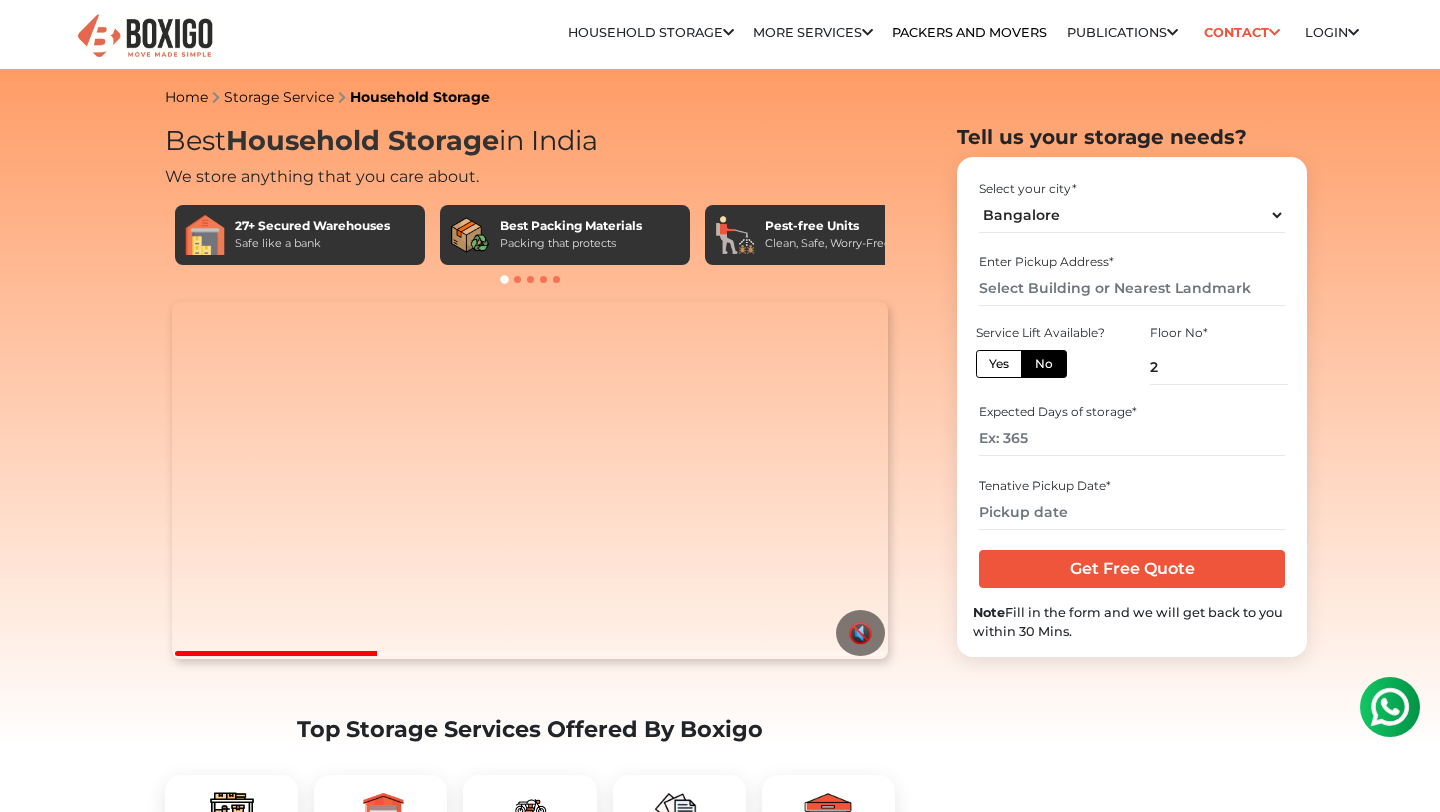 click on "Yes" at bounding box center [999, 364] 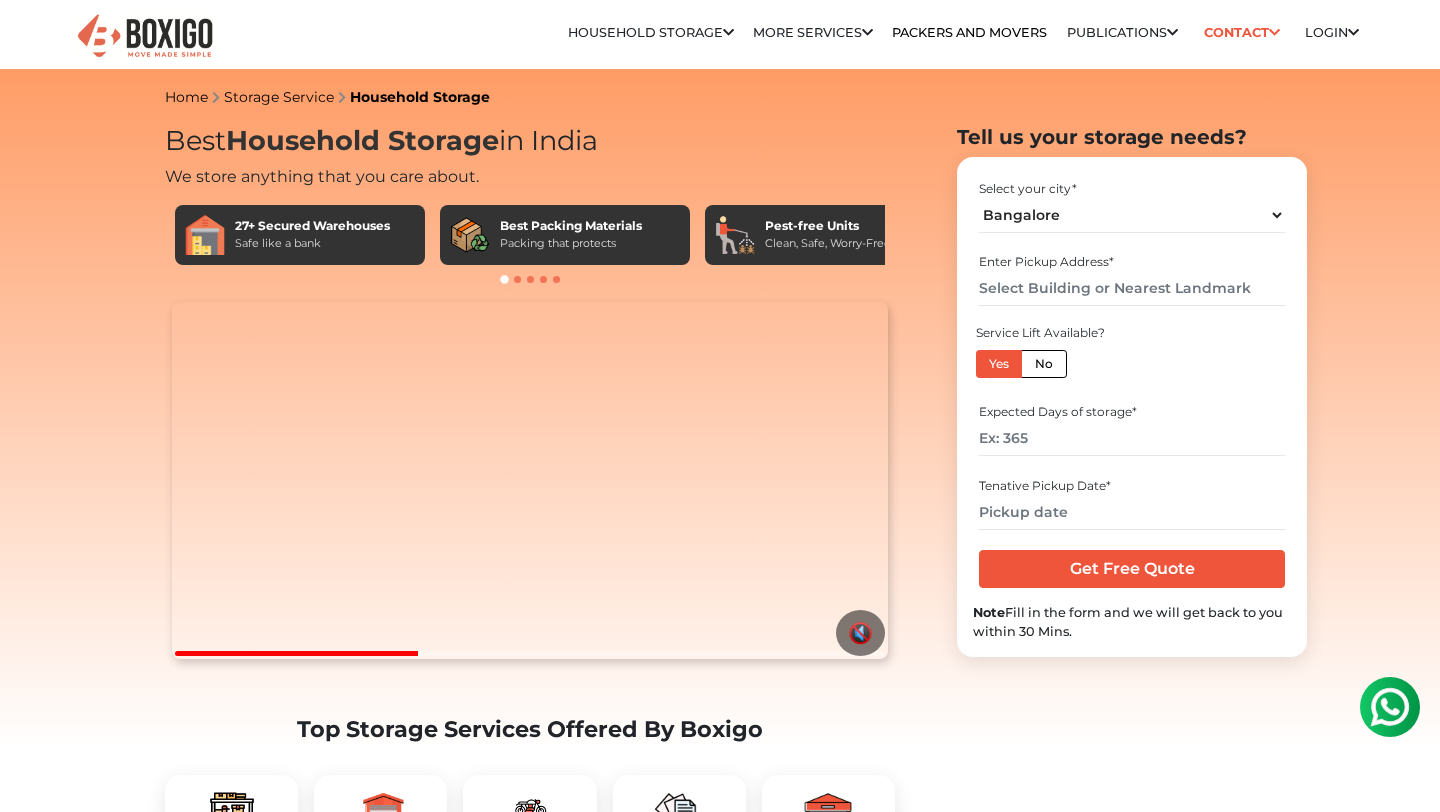 click on "Floor No   *
[NUMBER]" at bounding box center (1219, 359) 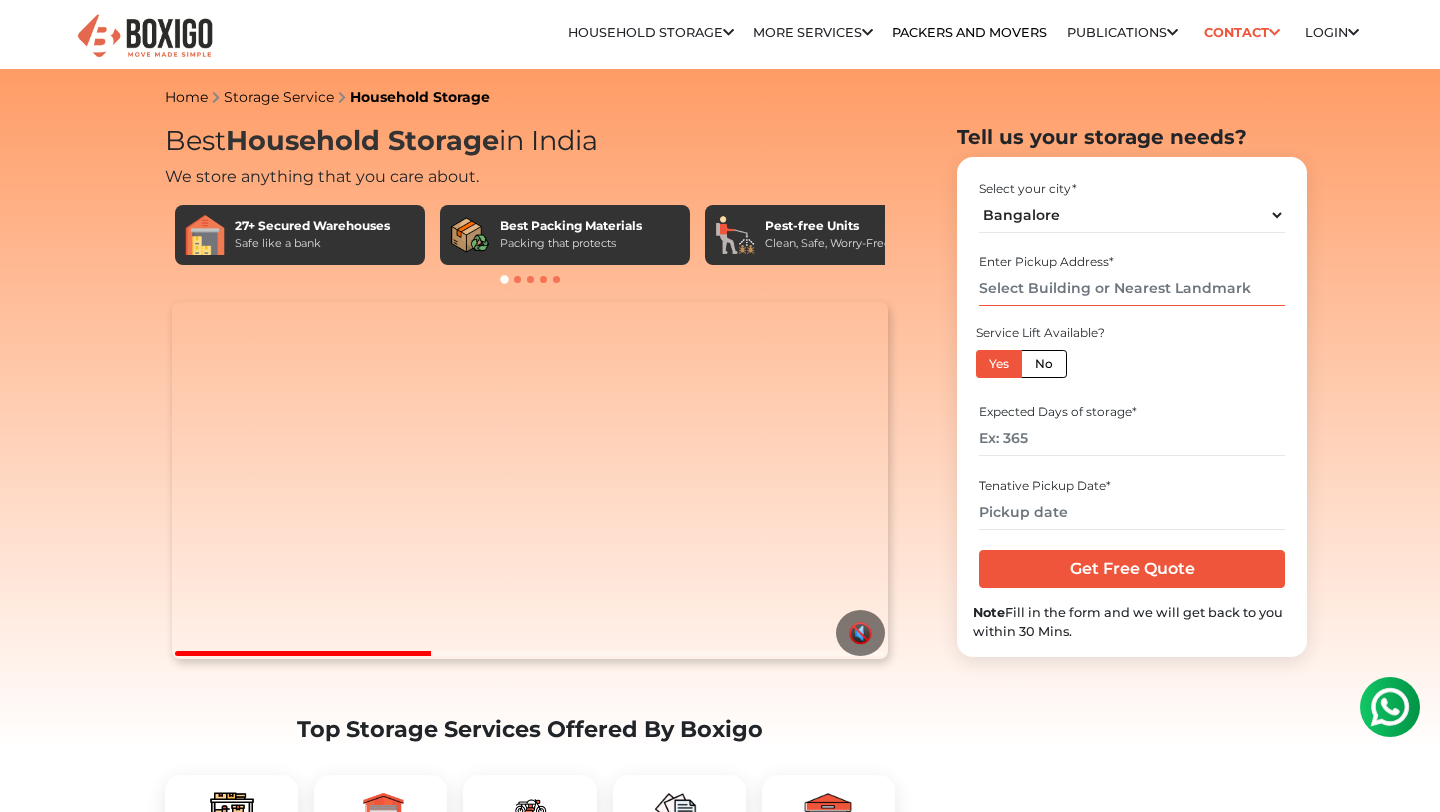 click at bounding box center (1131, 288) 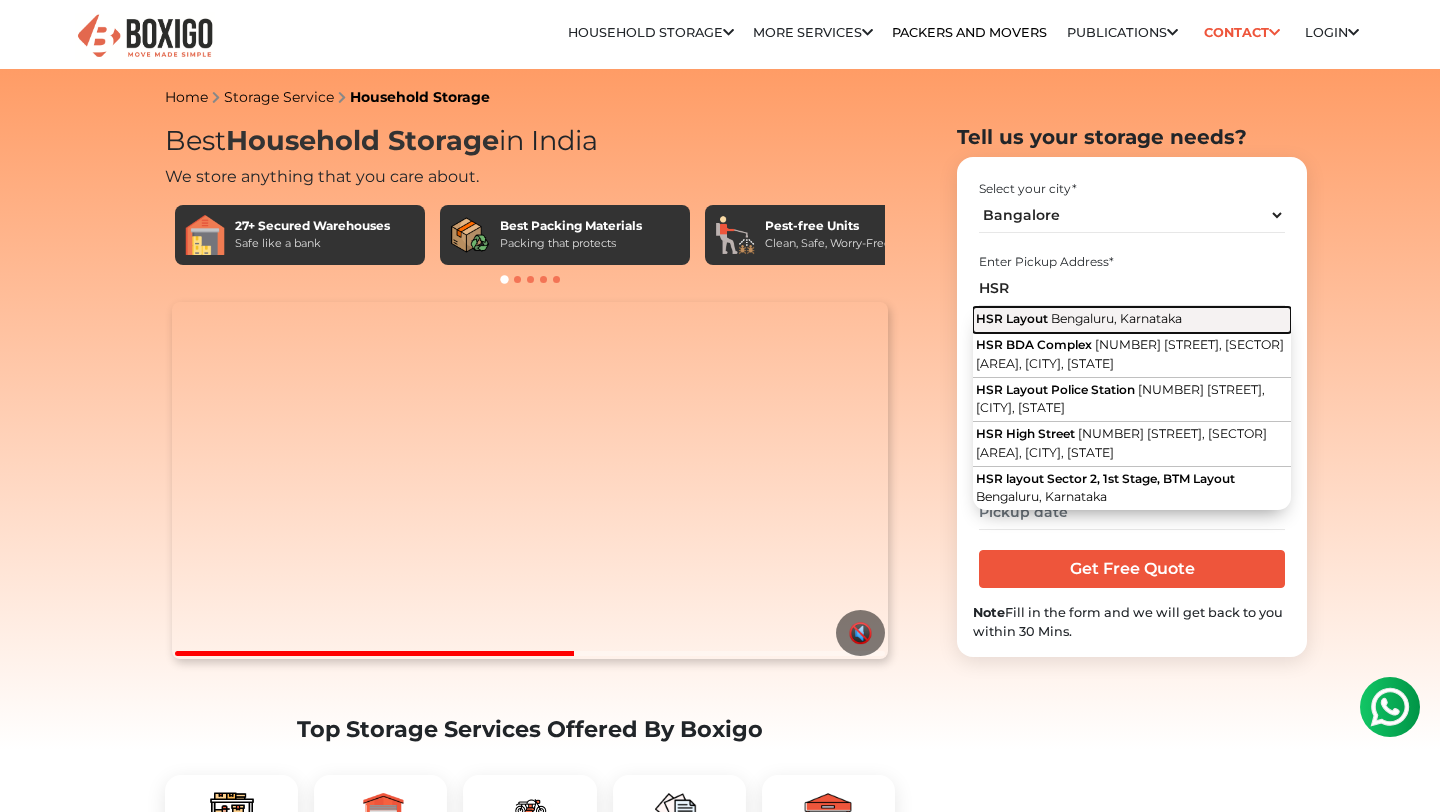 click on "Bengaluru, Karnataka" at bounding box center [1116, 318] 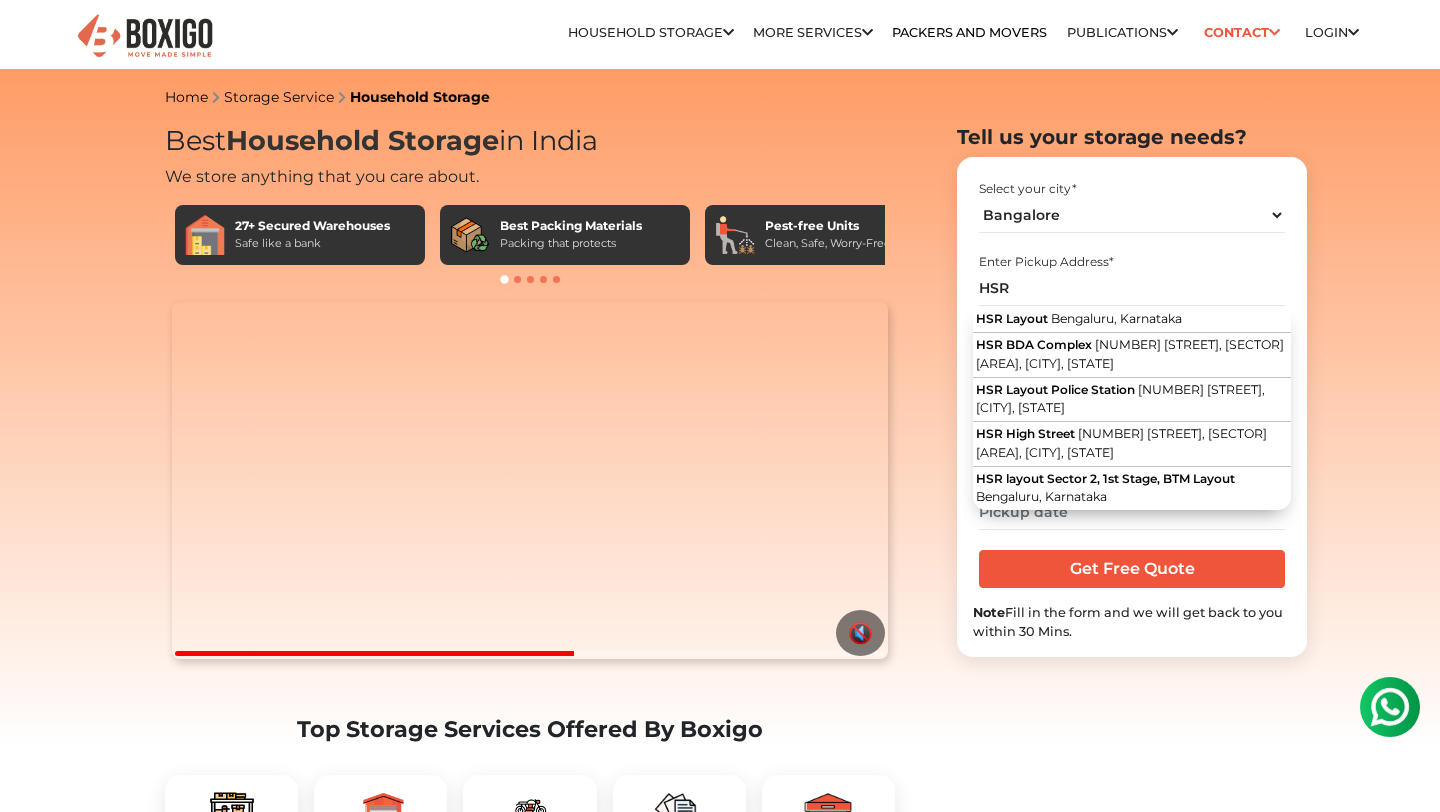 type on "[AREA], [CITY], [STATE]" 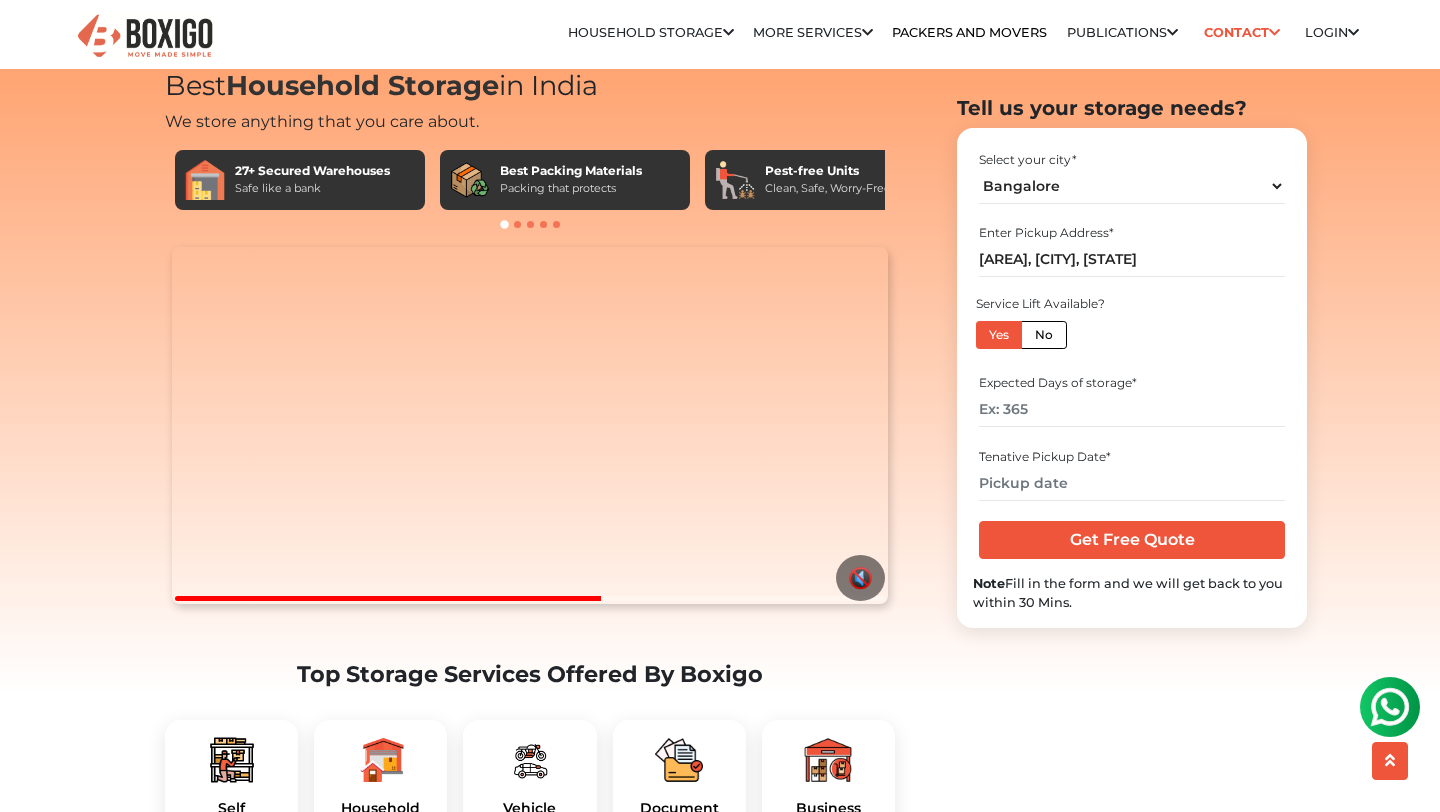 scroll, scrollTop: 59, scrollLeft: 0, axis: vertical 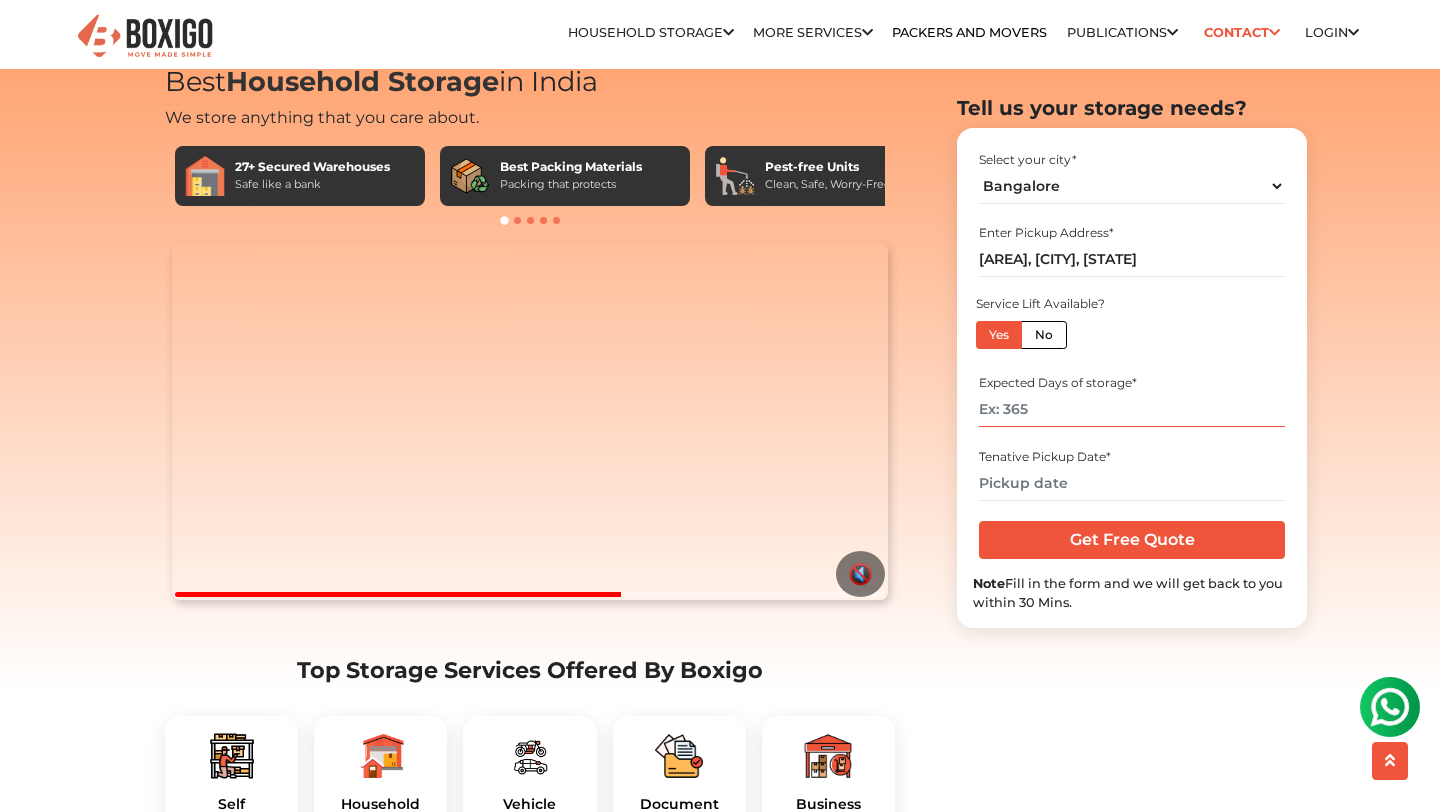 click at bounding box center (1131, 409) 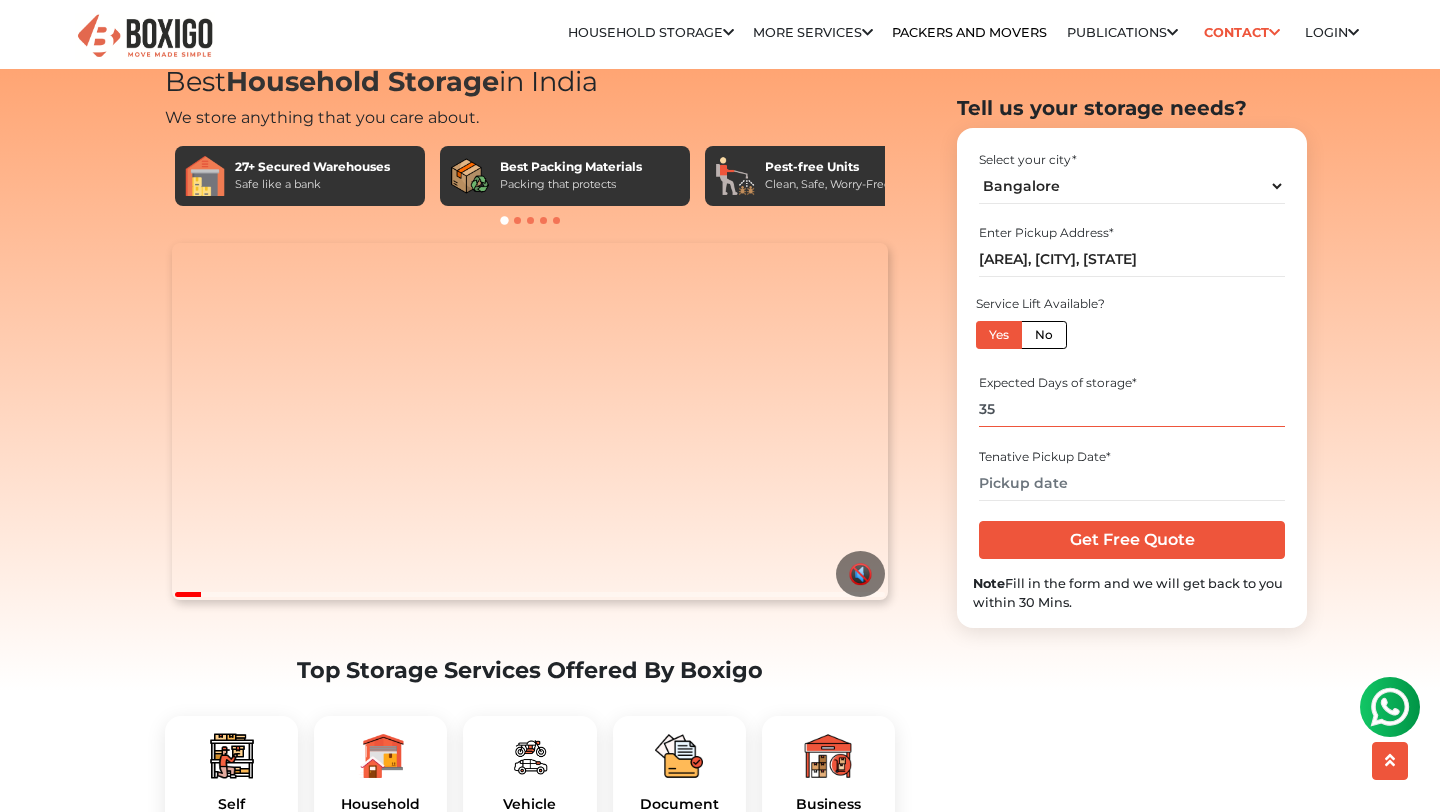 type on "35" 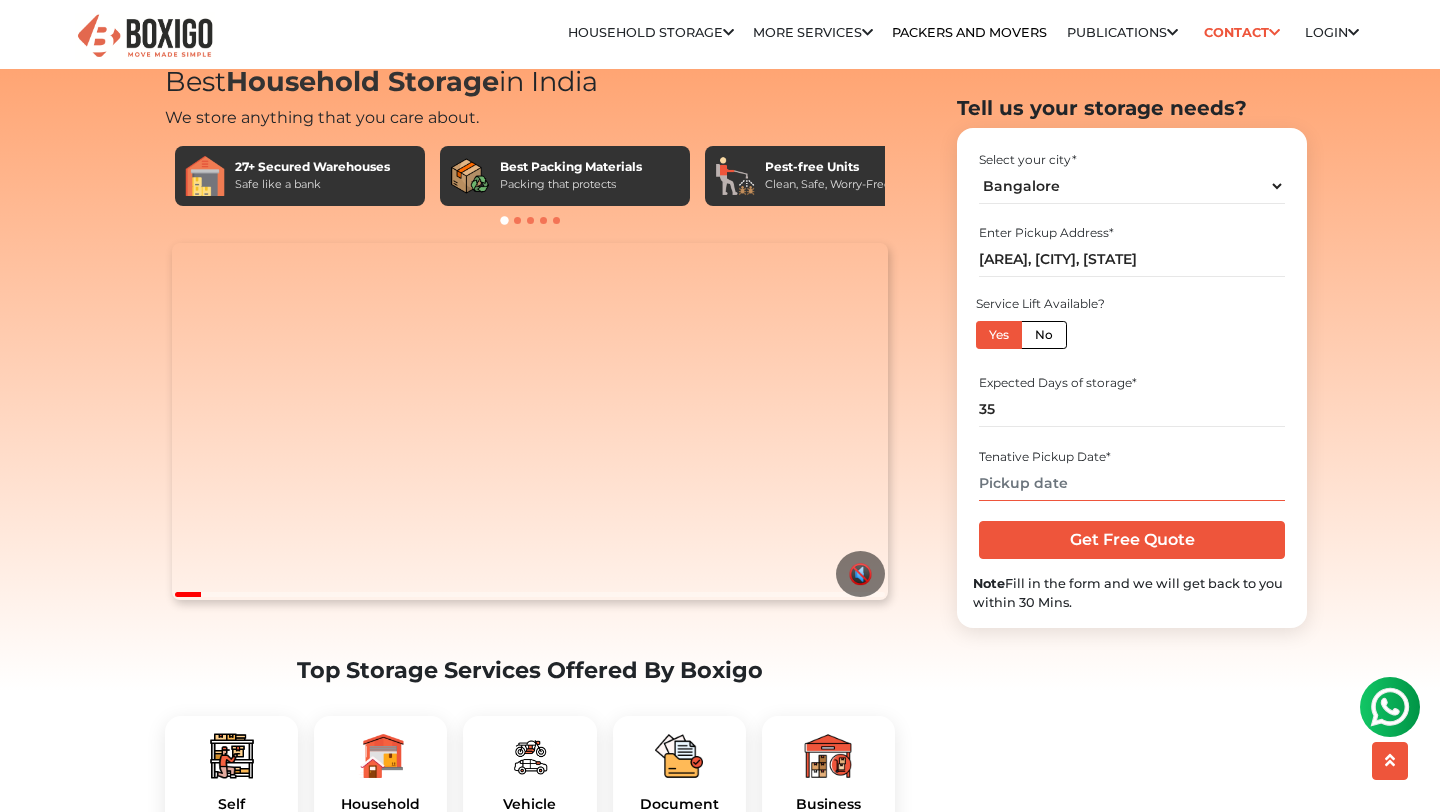 click at bounding box center (1131, 482) 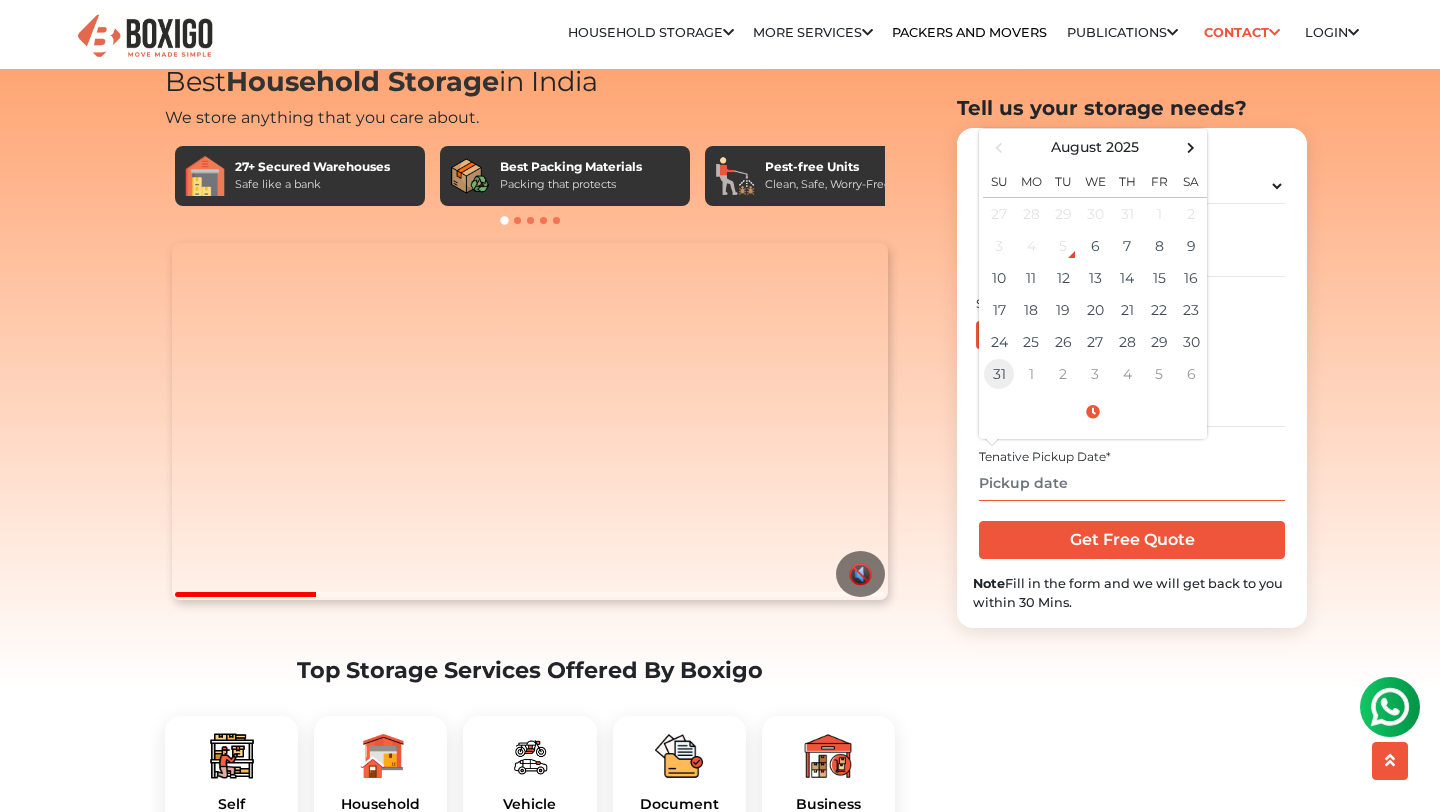 click on "31" at bounding box center [999, 373] 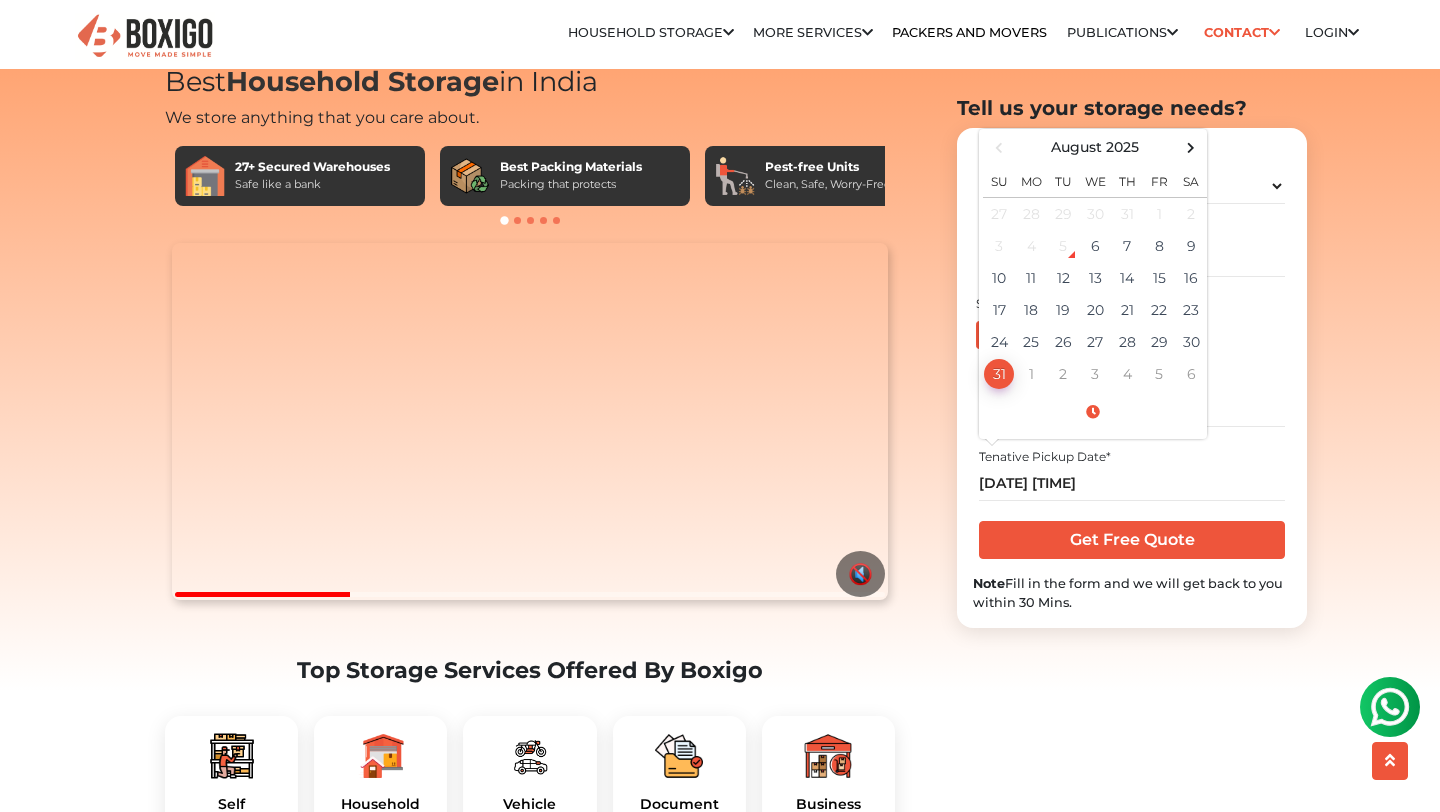 click on "Expected Days of storage   *
[NUMBER]" at bounding box center [1132, 400] 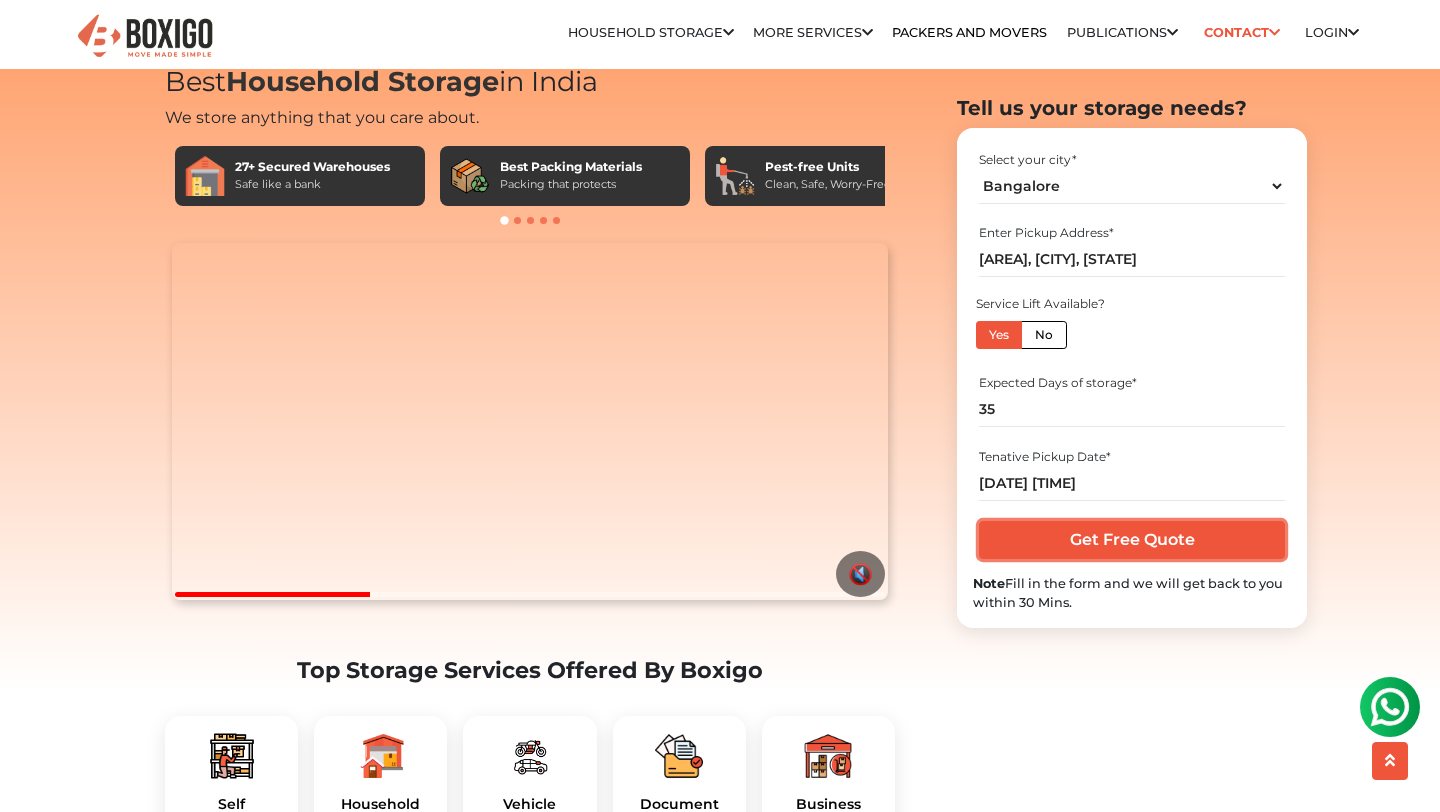 click on "Get Free Quote" at bounding box center [1131, 540] 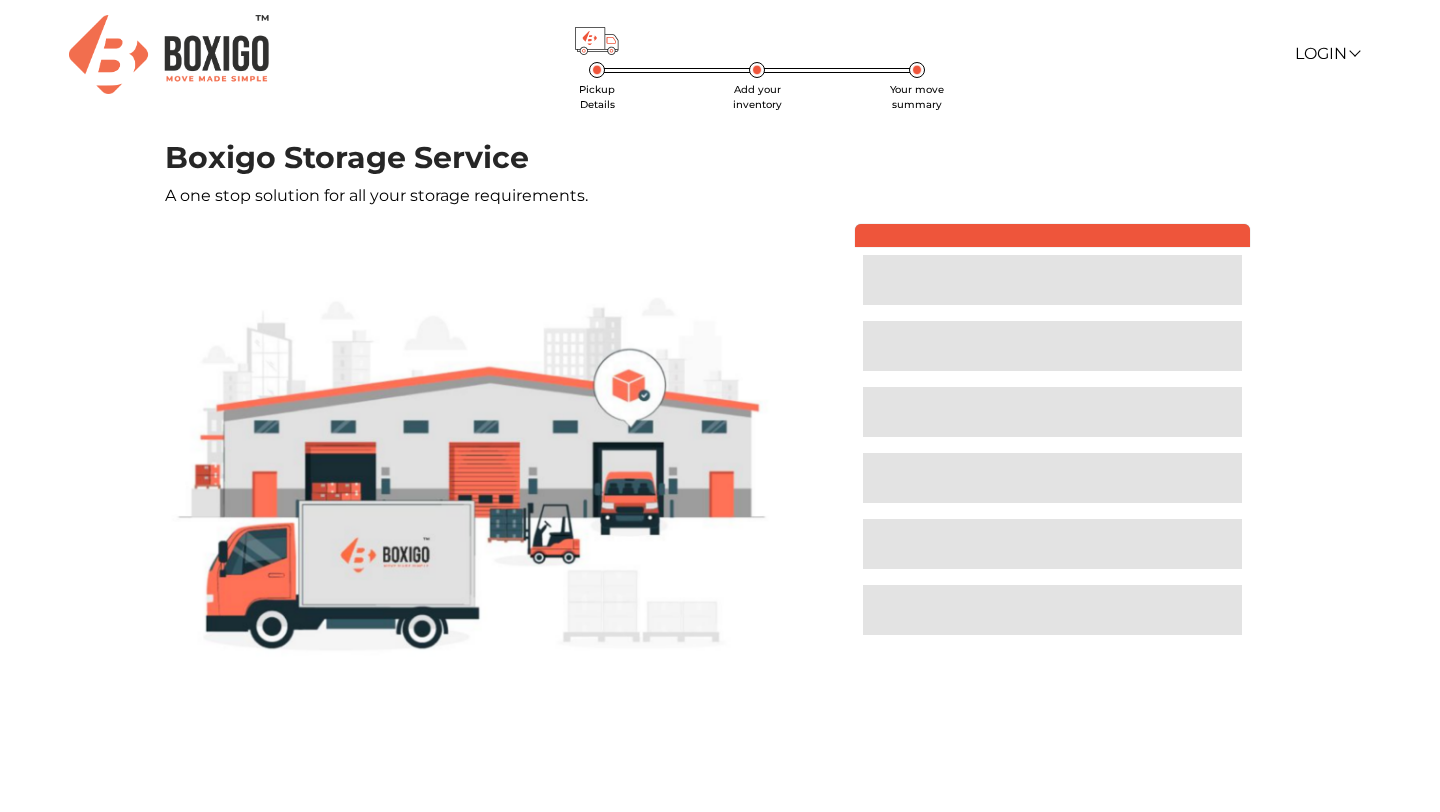 scroll, scrollTop: 0, scrollLeft: 0, axis: both 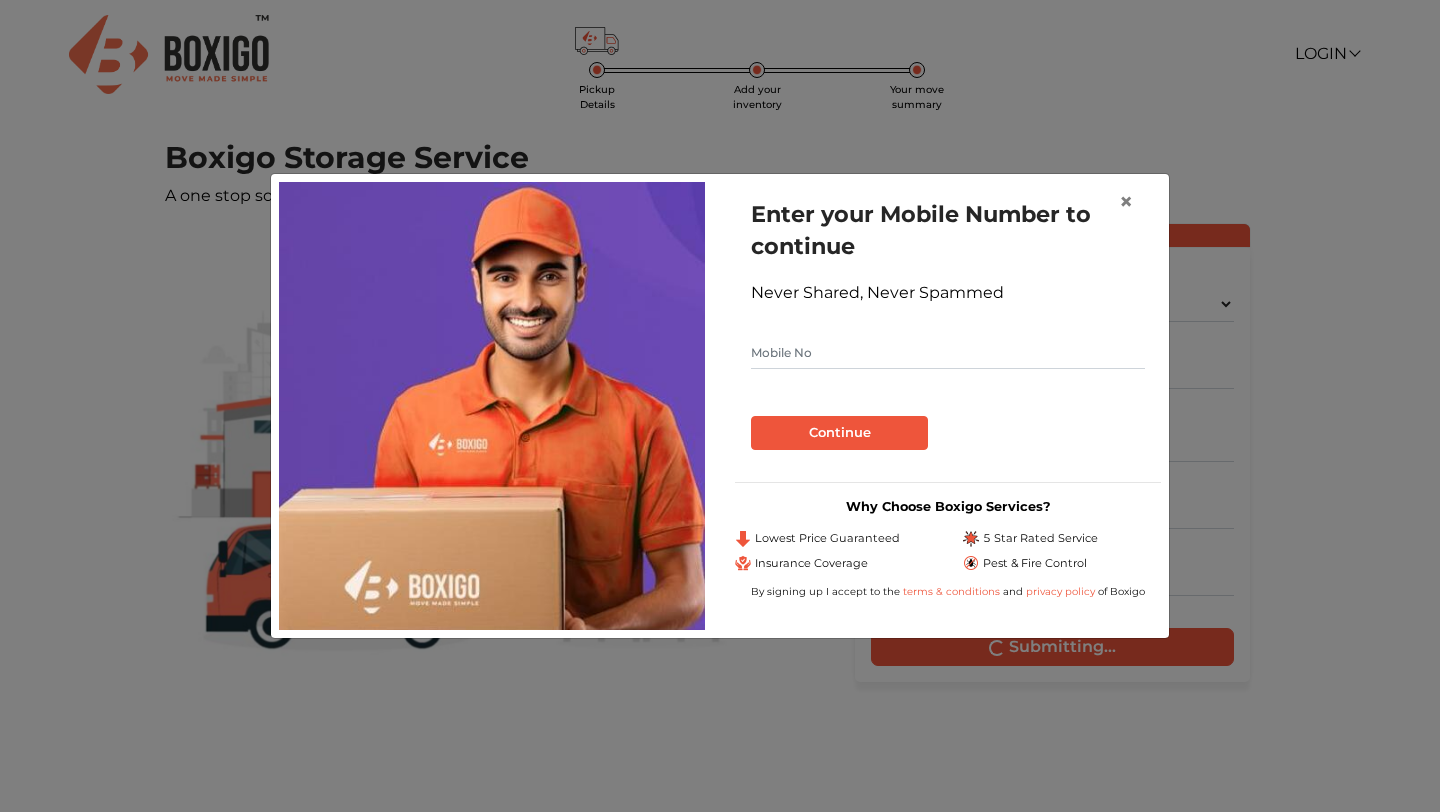 click at bounding box center (948, 353) 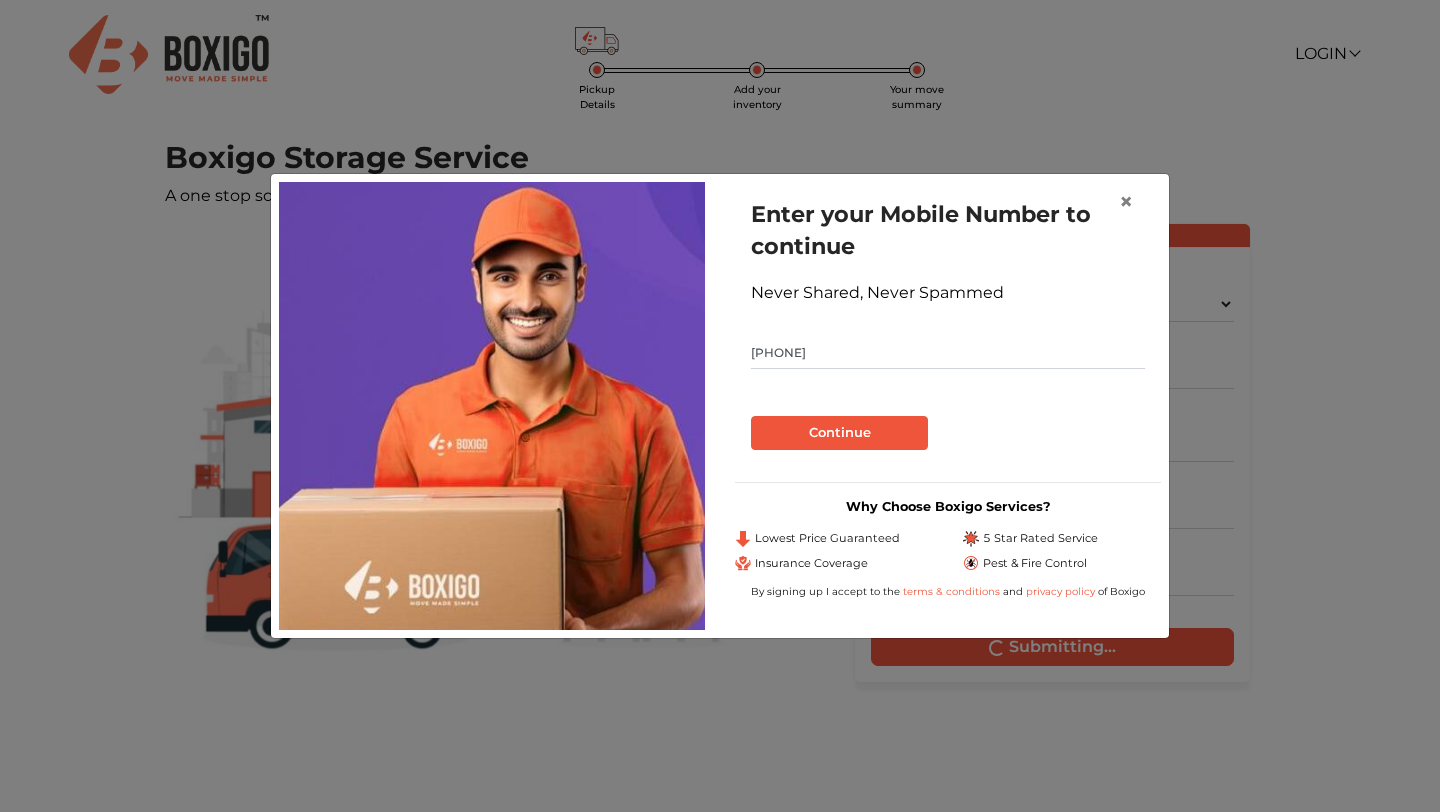 type on "[PHONE]" 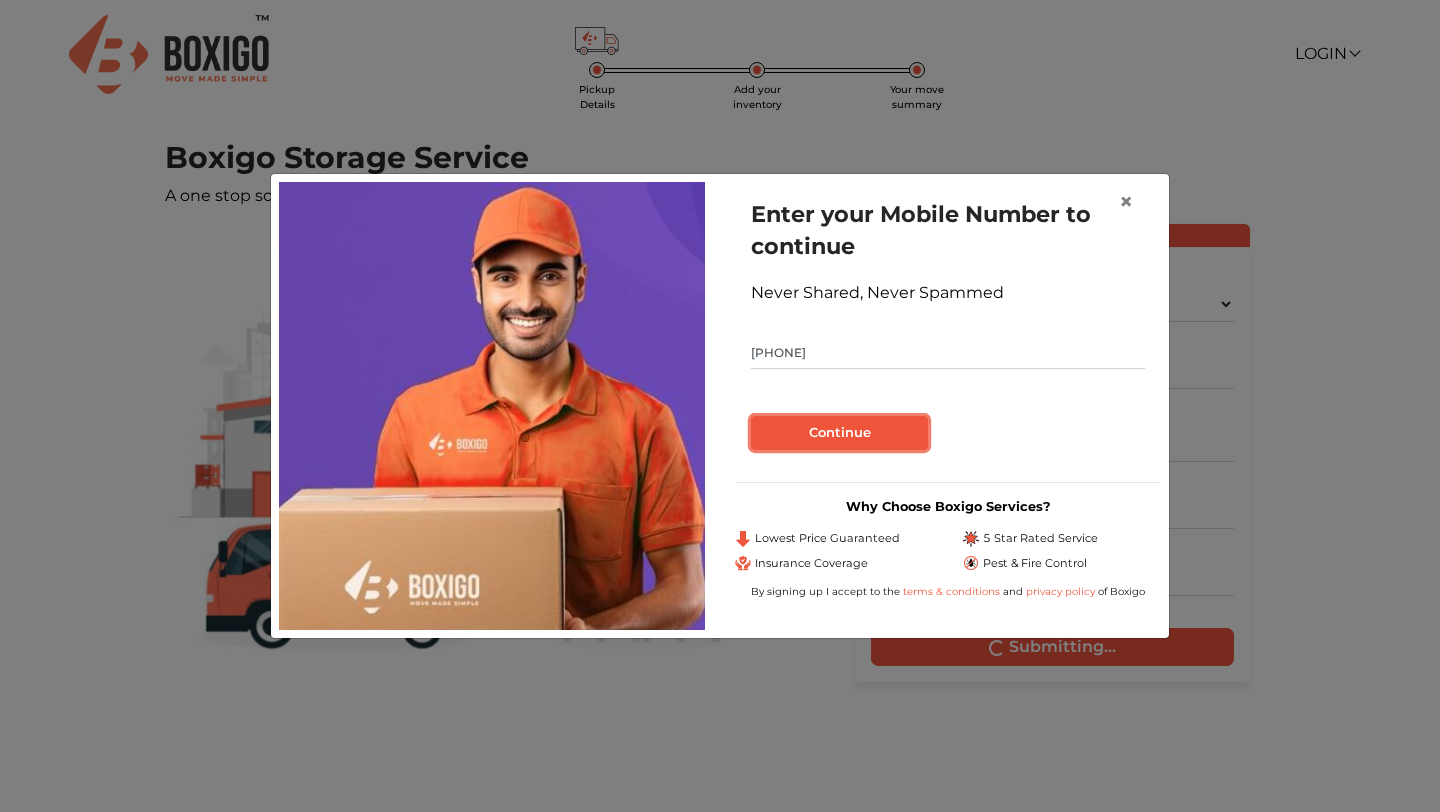 click on "Continue" at bounding box center [839, 433] 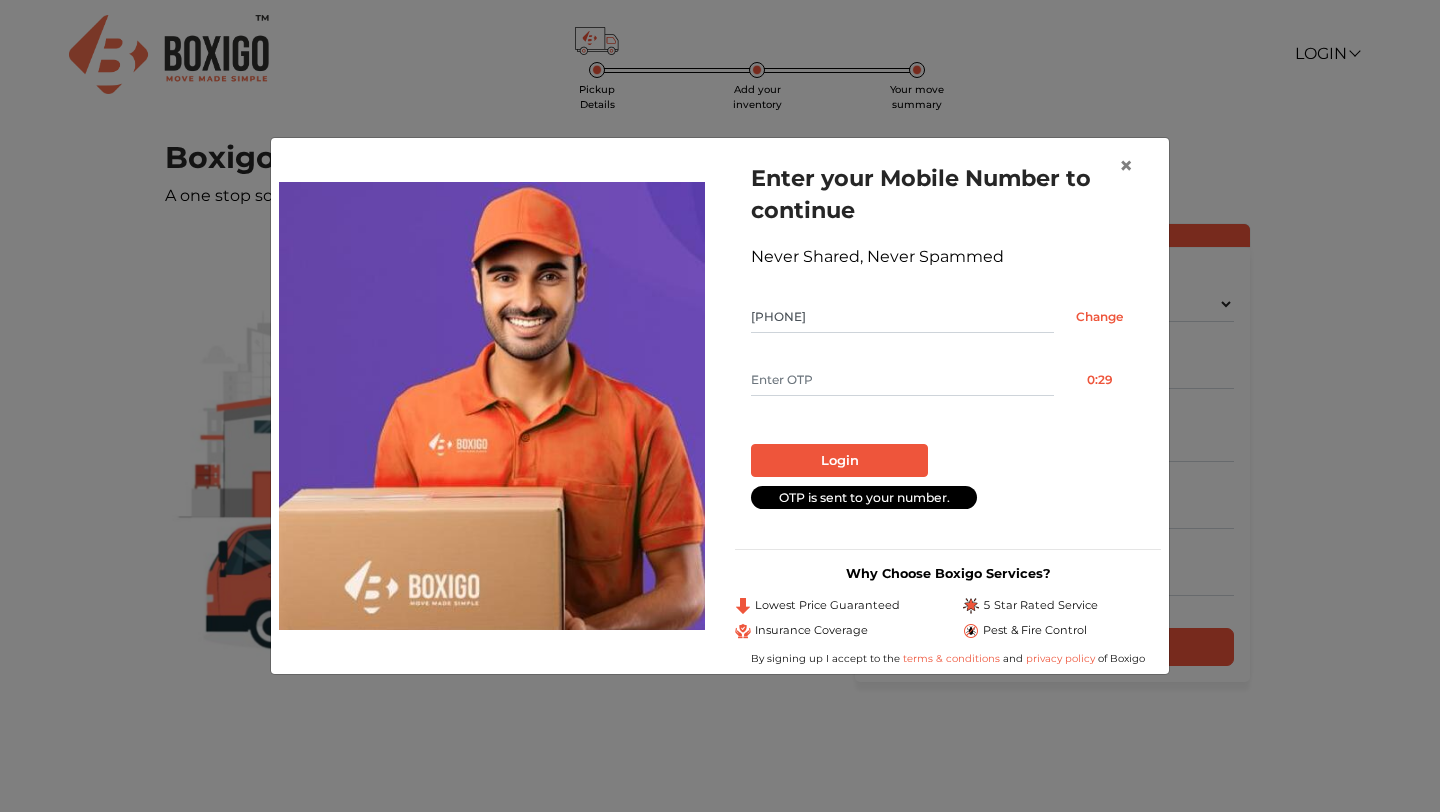click at bounding box center [902, 380] 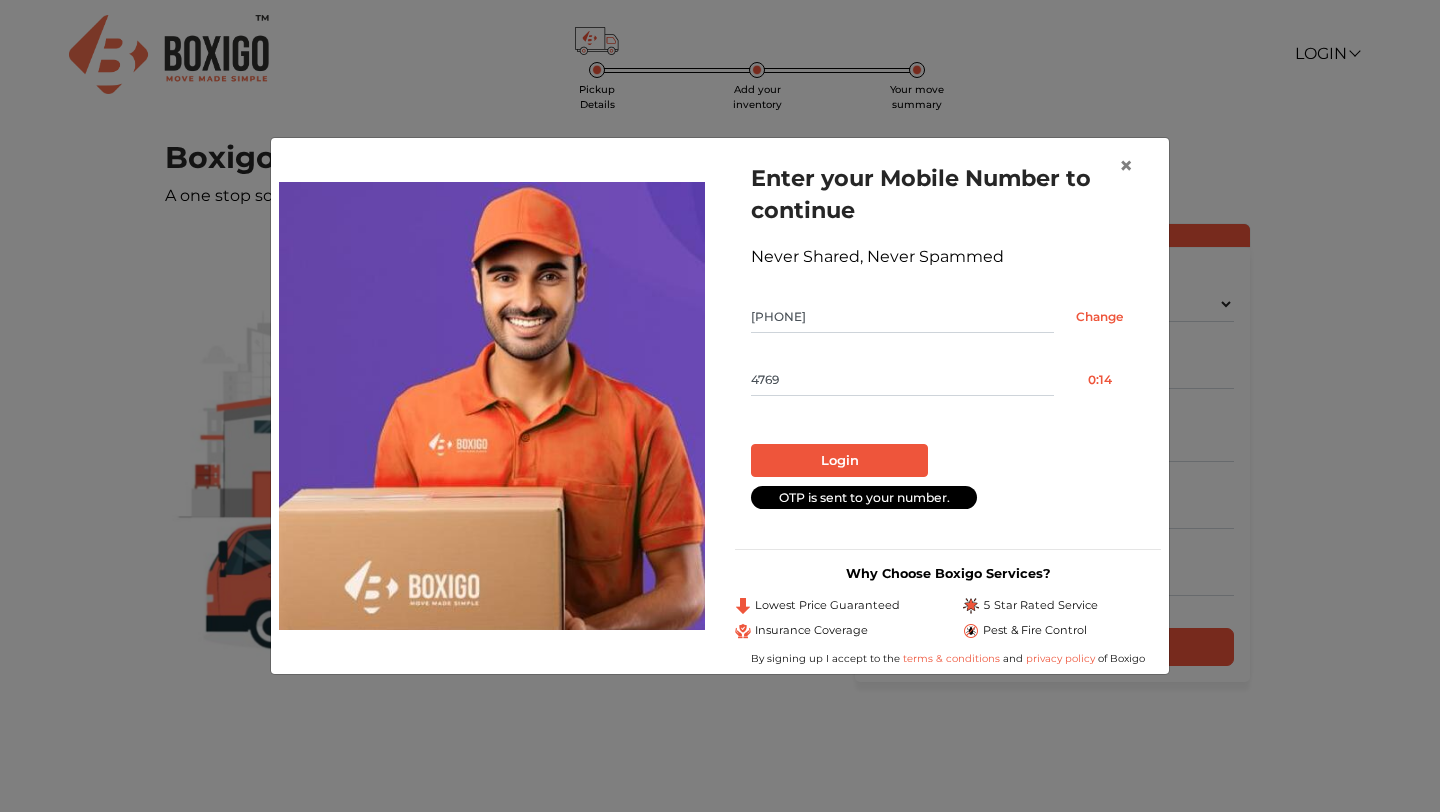 type on "4769" 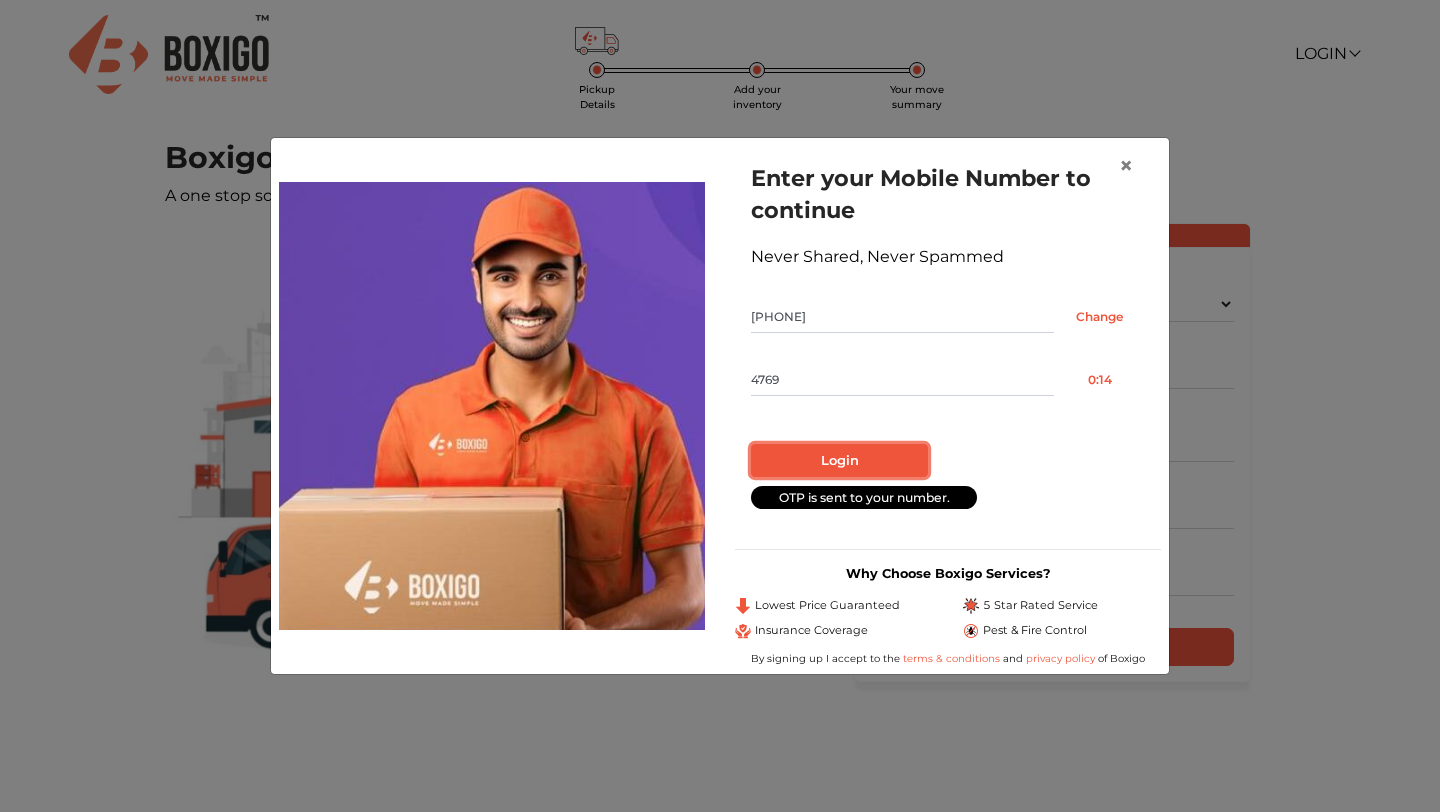 click on "Login" at bounding box center [839, 461] 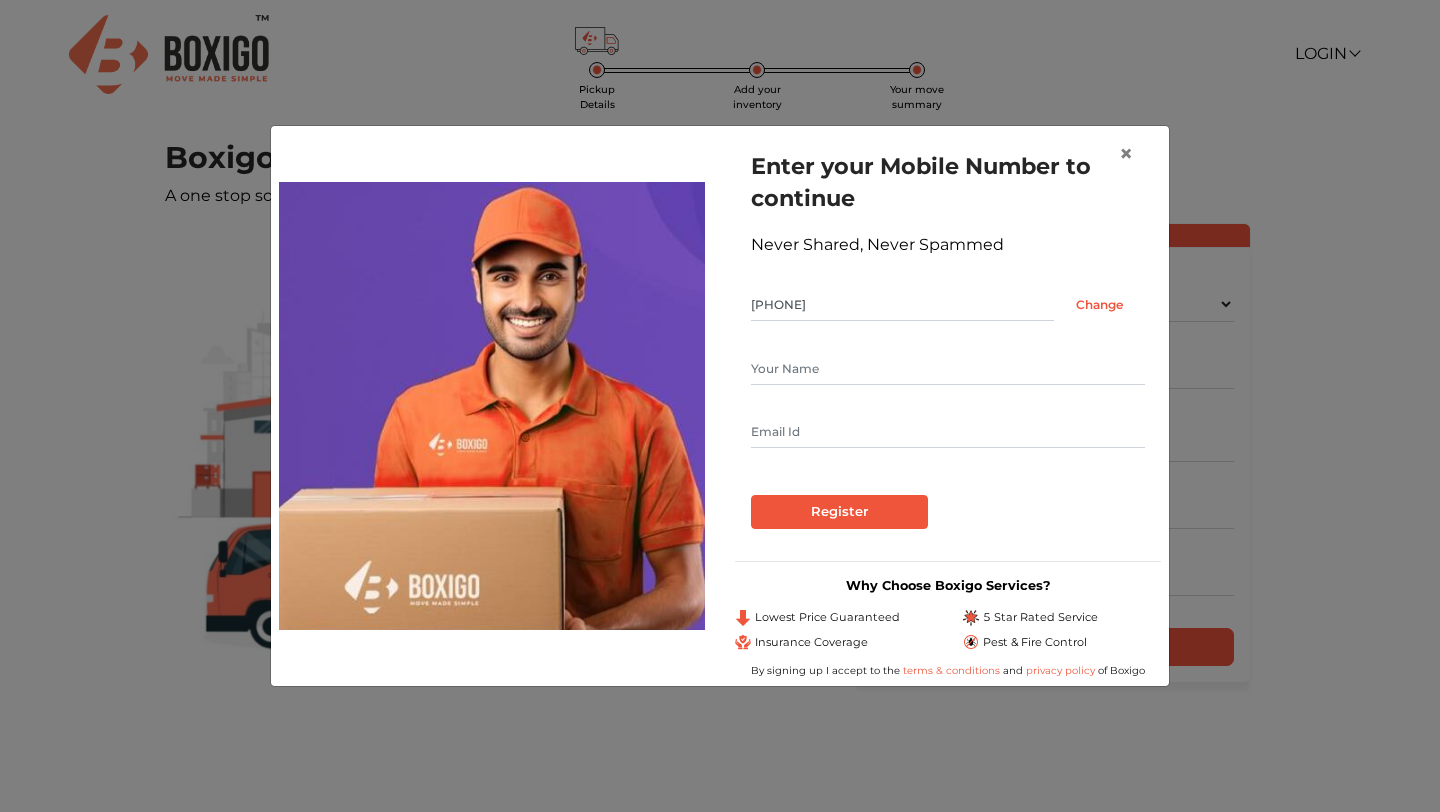 click at bounding box center (948, 369) 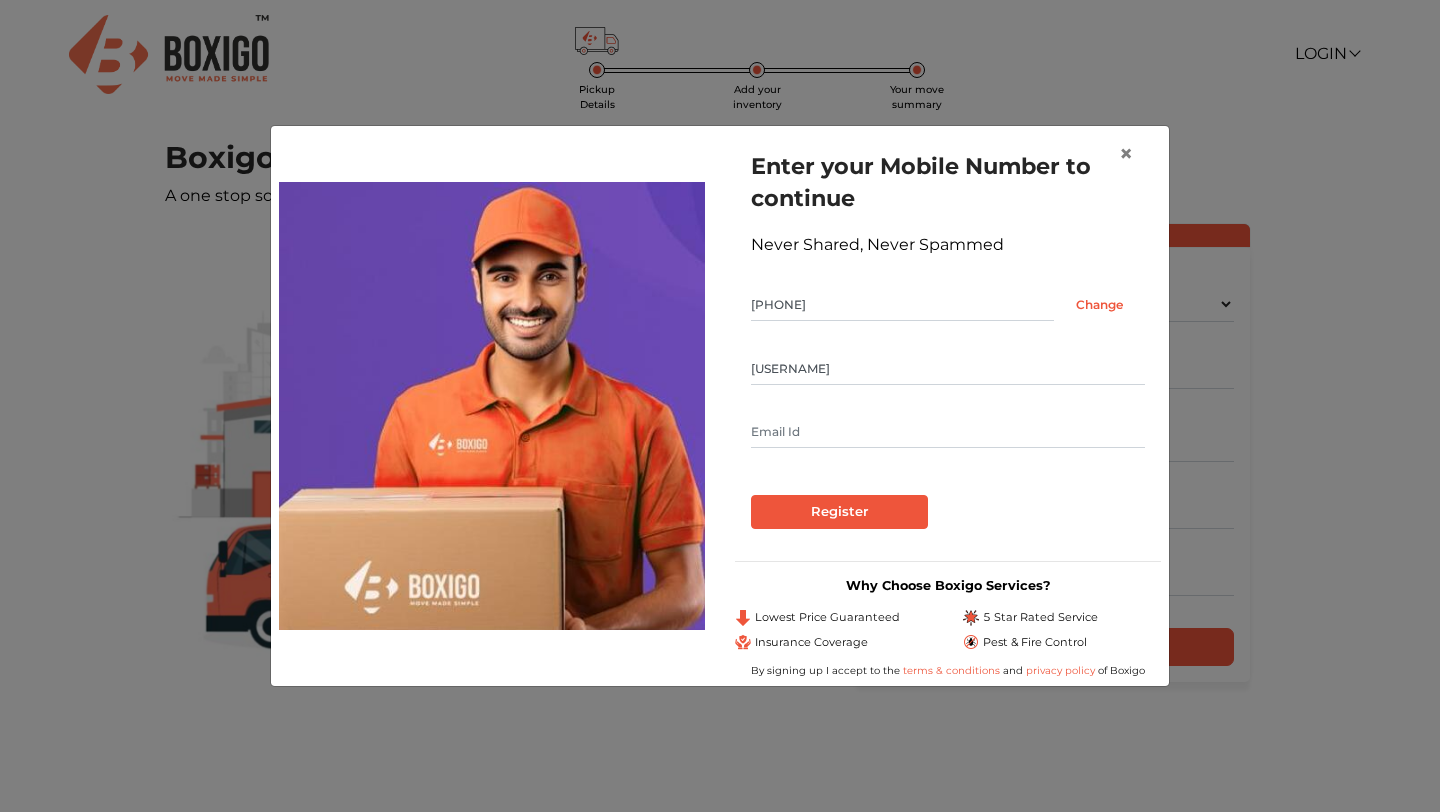 type on "[USERNAME]" 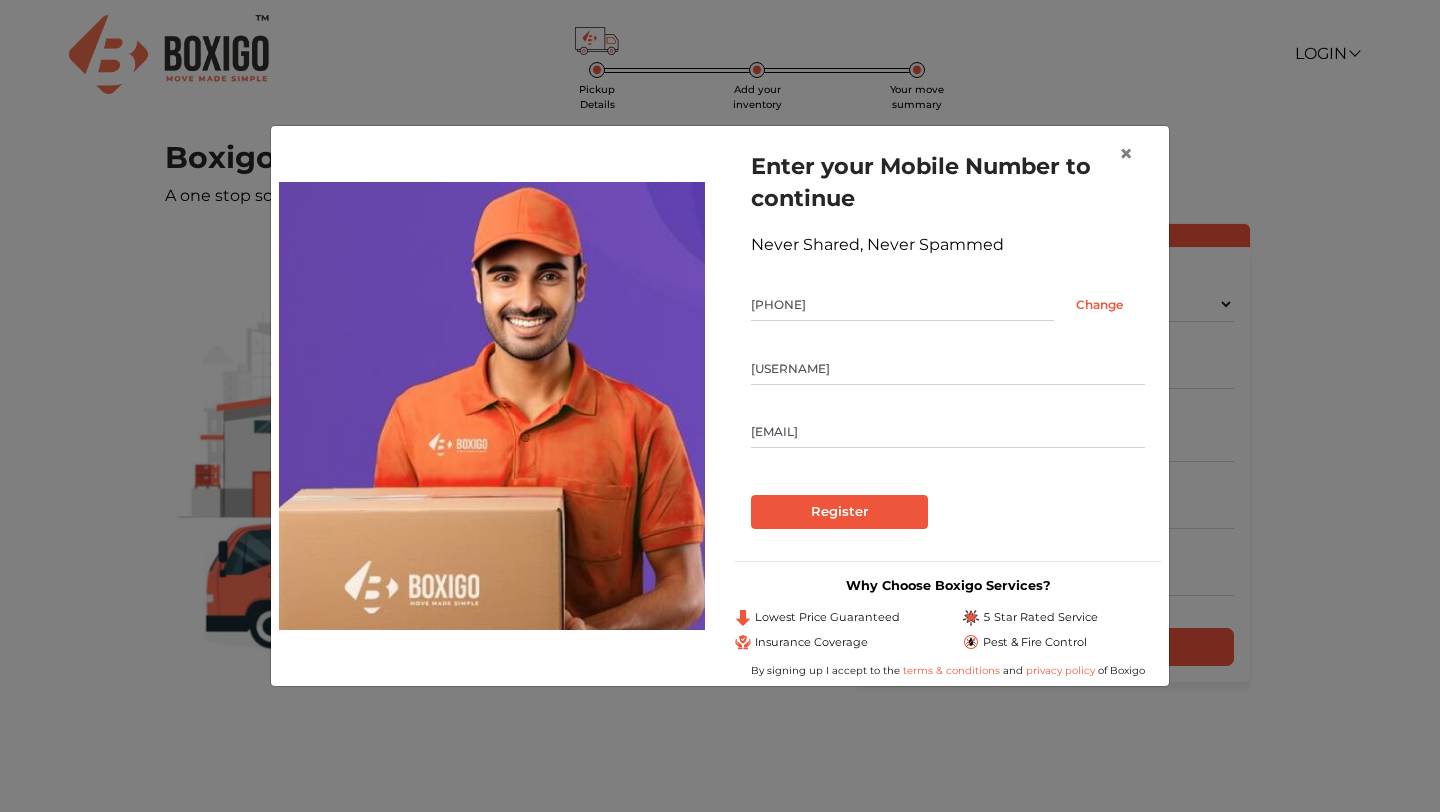 type on "[EMAIL]" 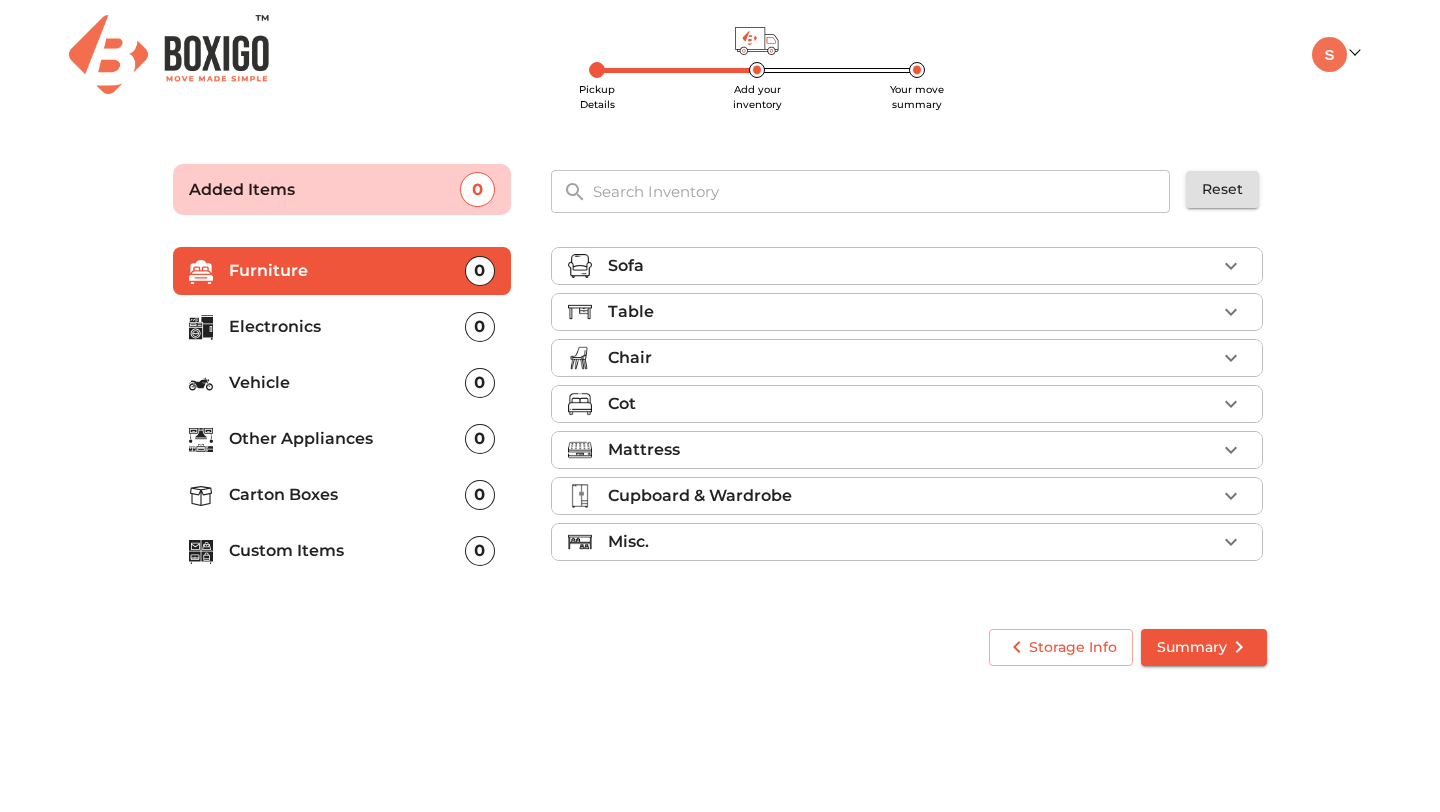 click 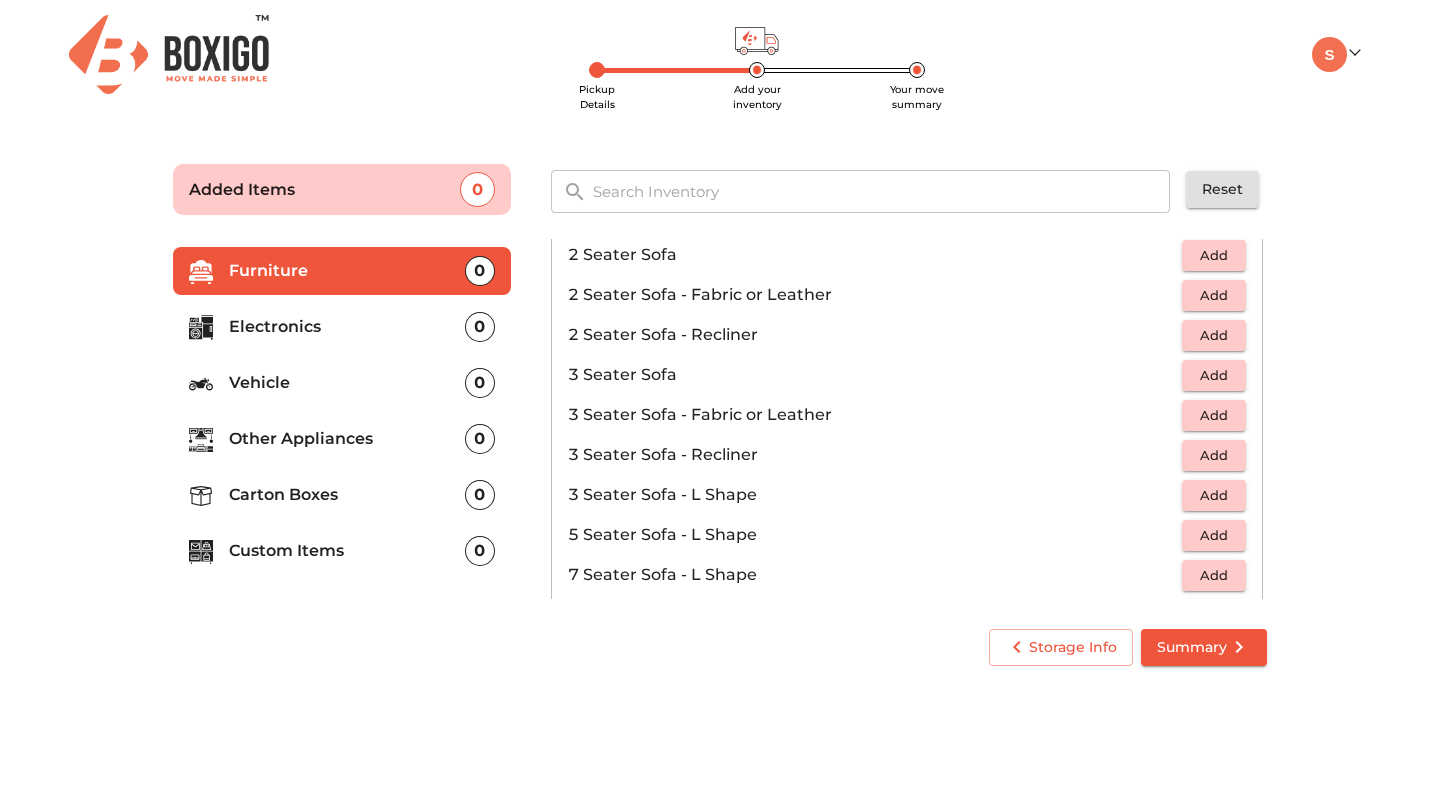 scroll, scrollTop: 0, scrollLeft: 0, axis: both 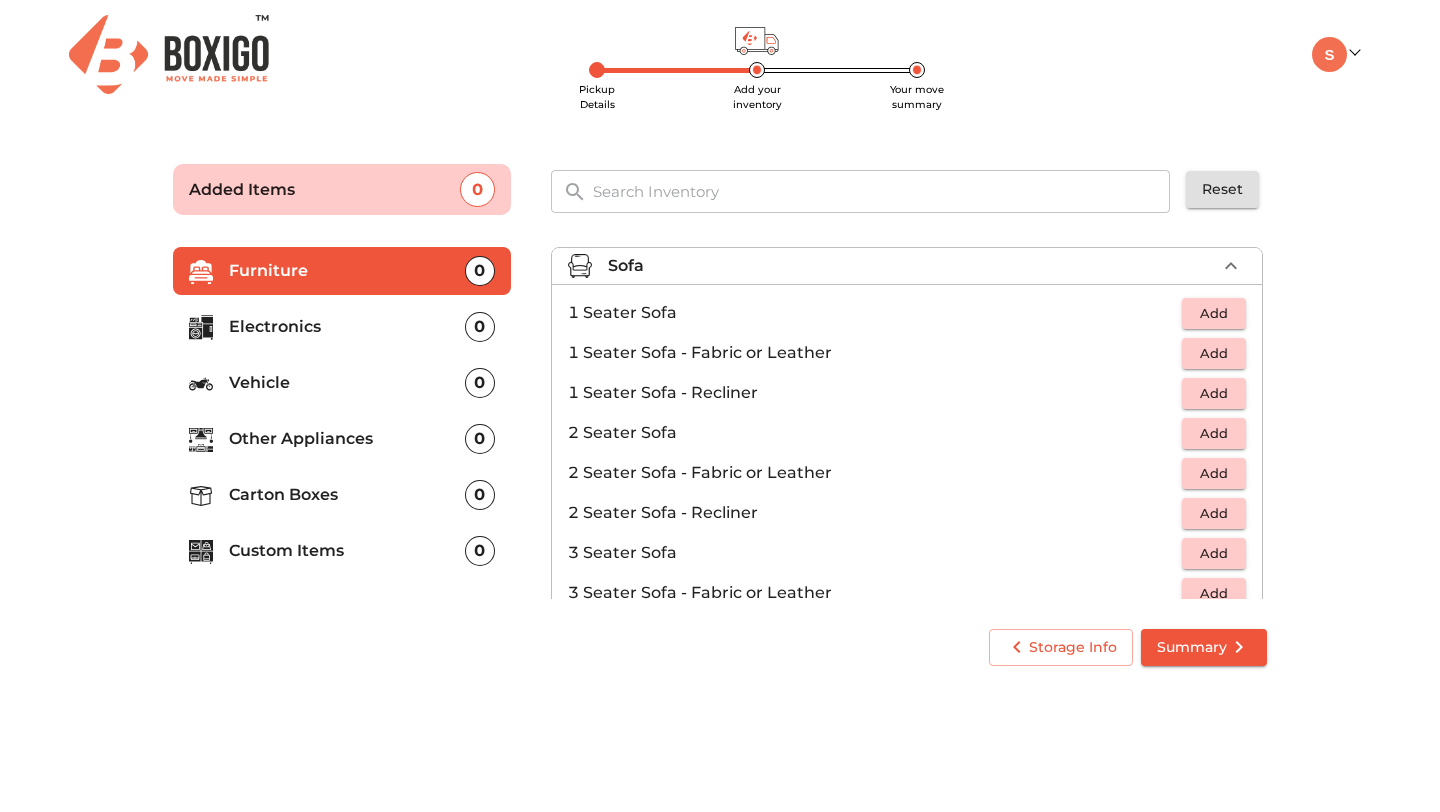 click on "Add" at bounding box center (1214, 433) 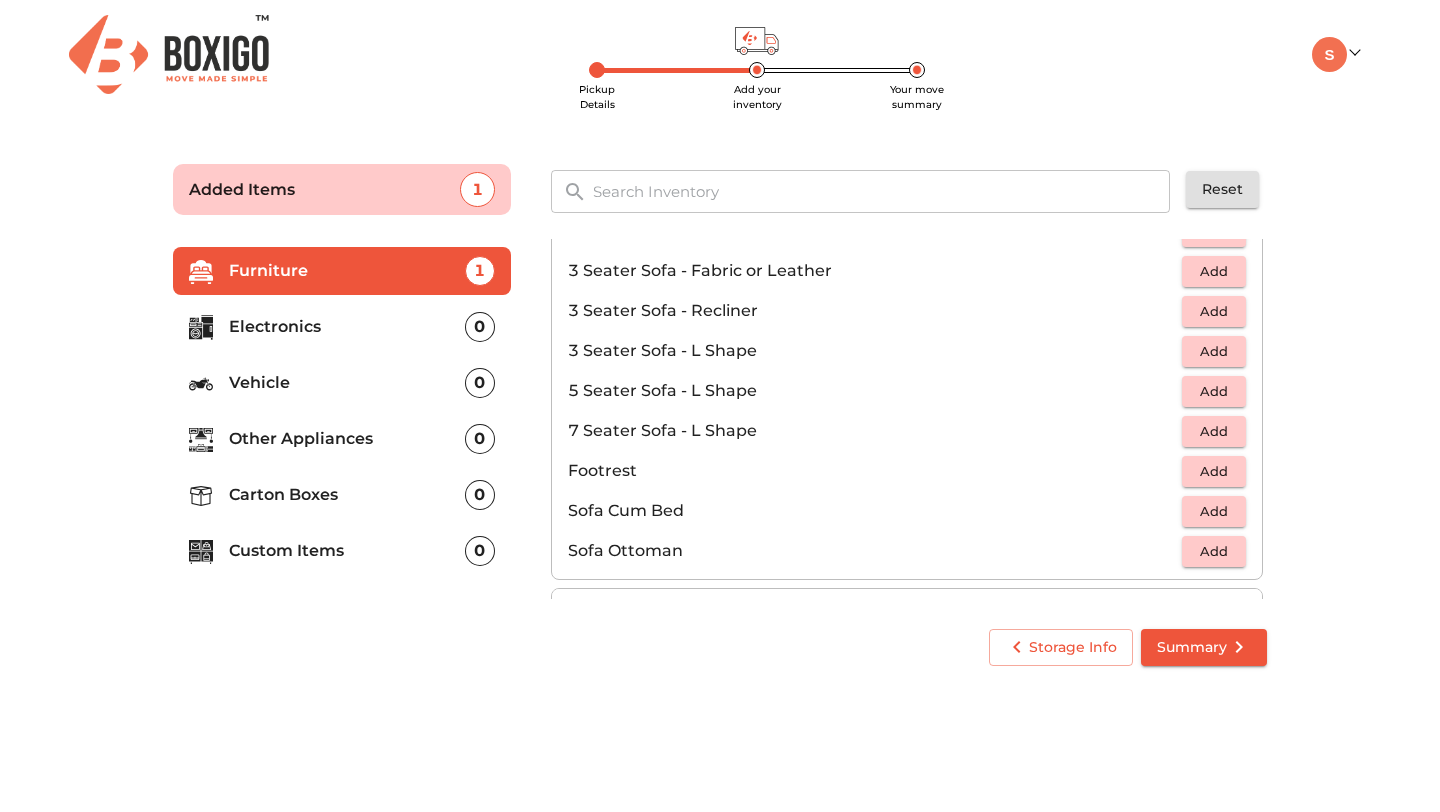 scroll, scrollTop: 325, scrollLeft: 0, axis: vertical 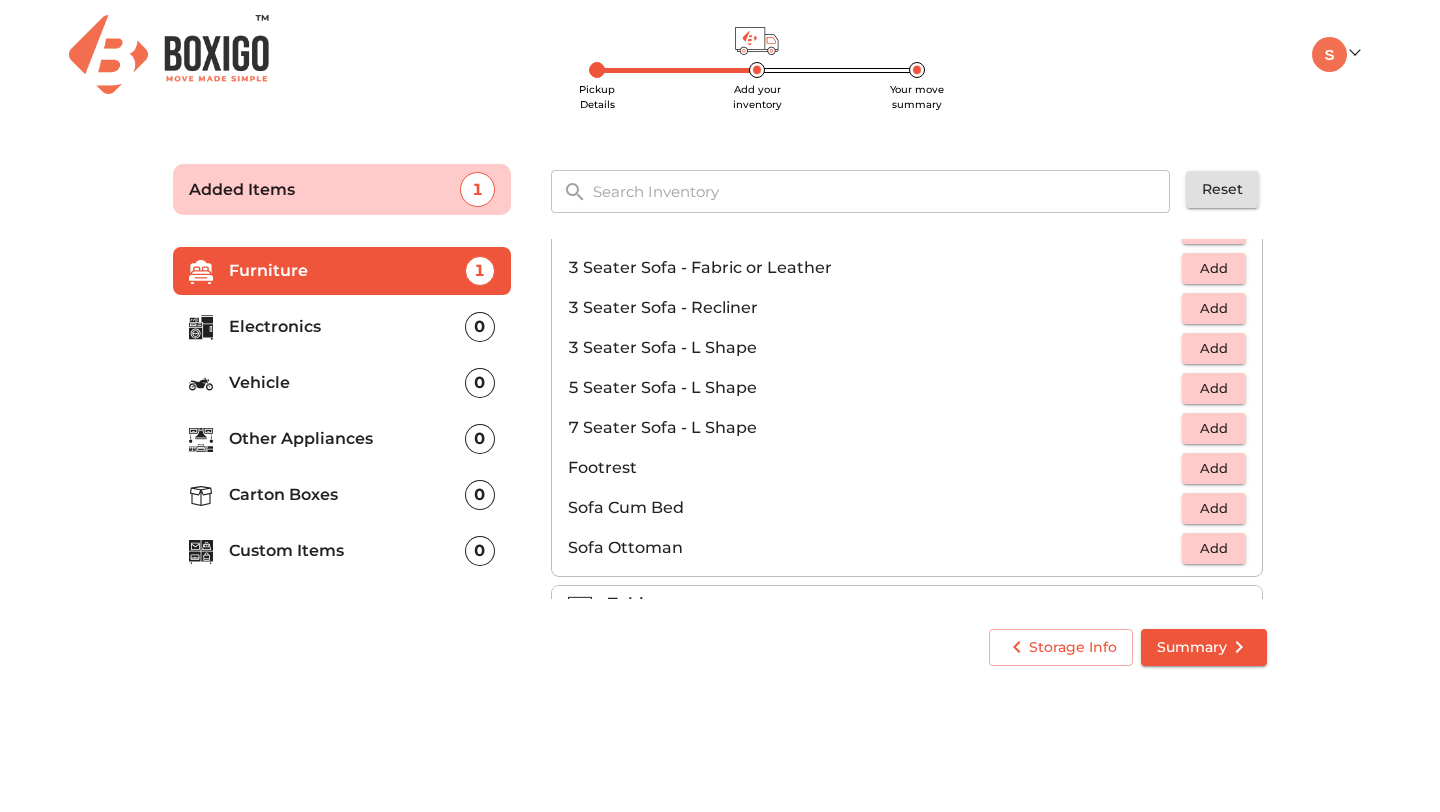 click on "Add" at bounding box center [1214, 388] 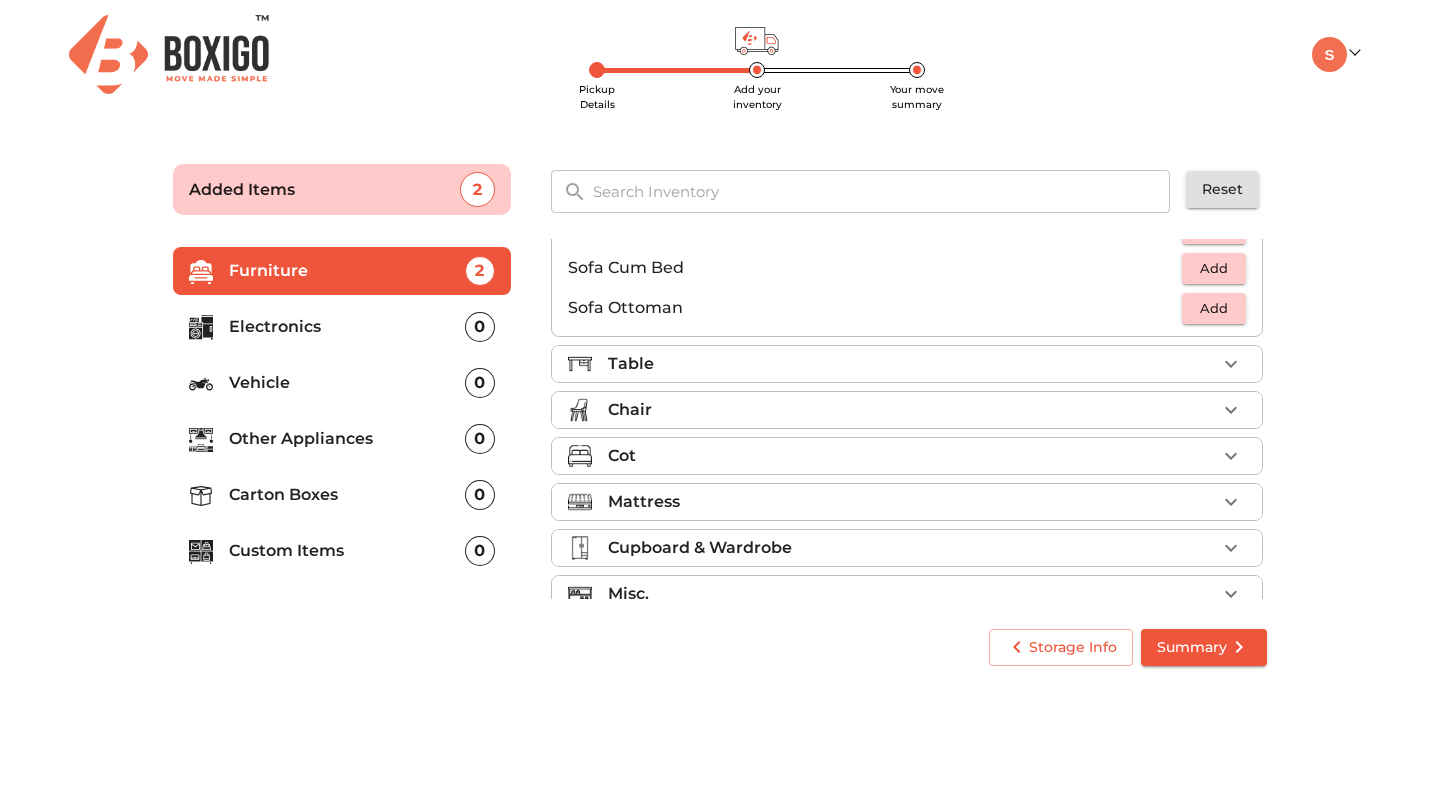 scroll, scrollTop: 571, scrollLeft: 0, axis: vertical 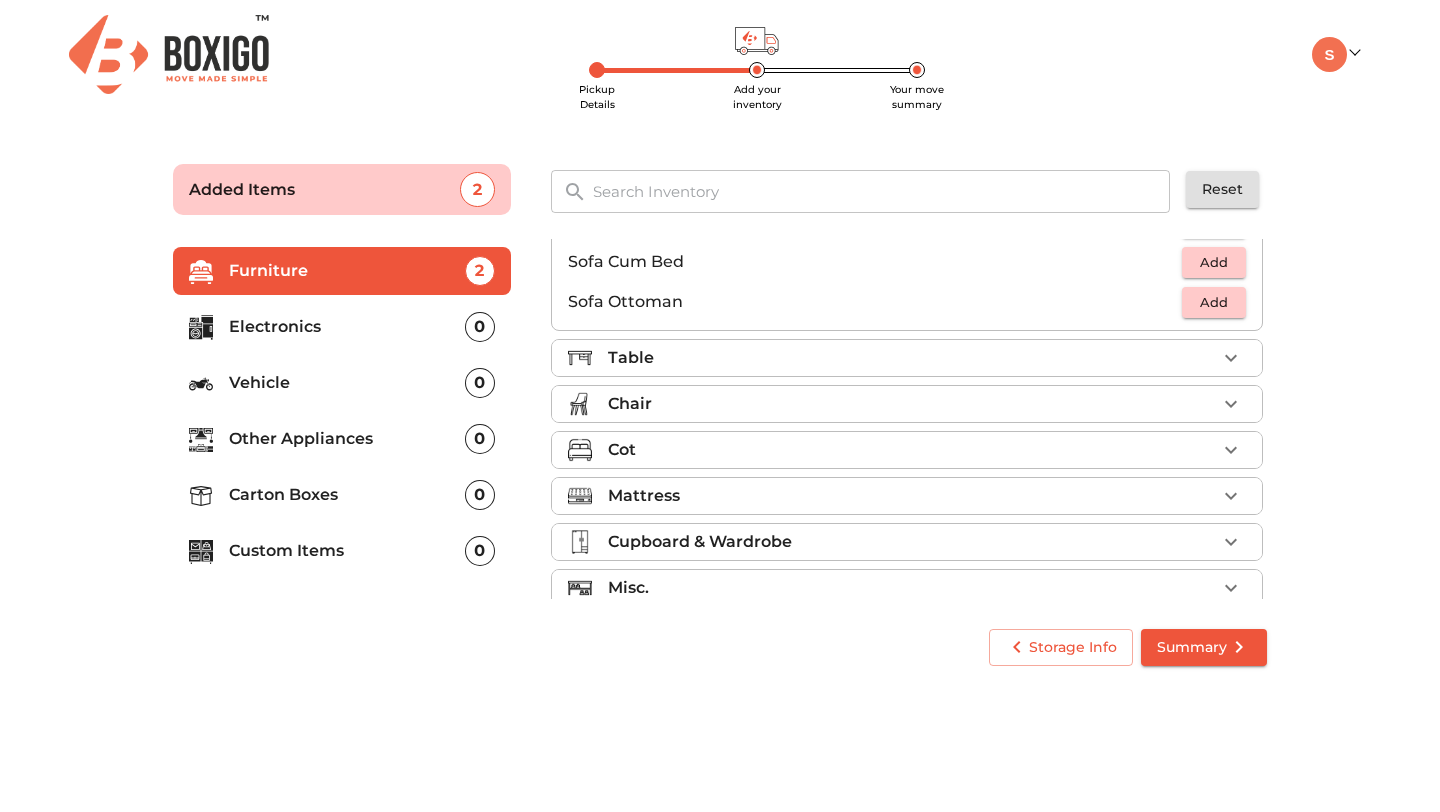 click on "Table" at bounding box center (912, 358) 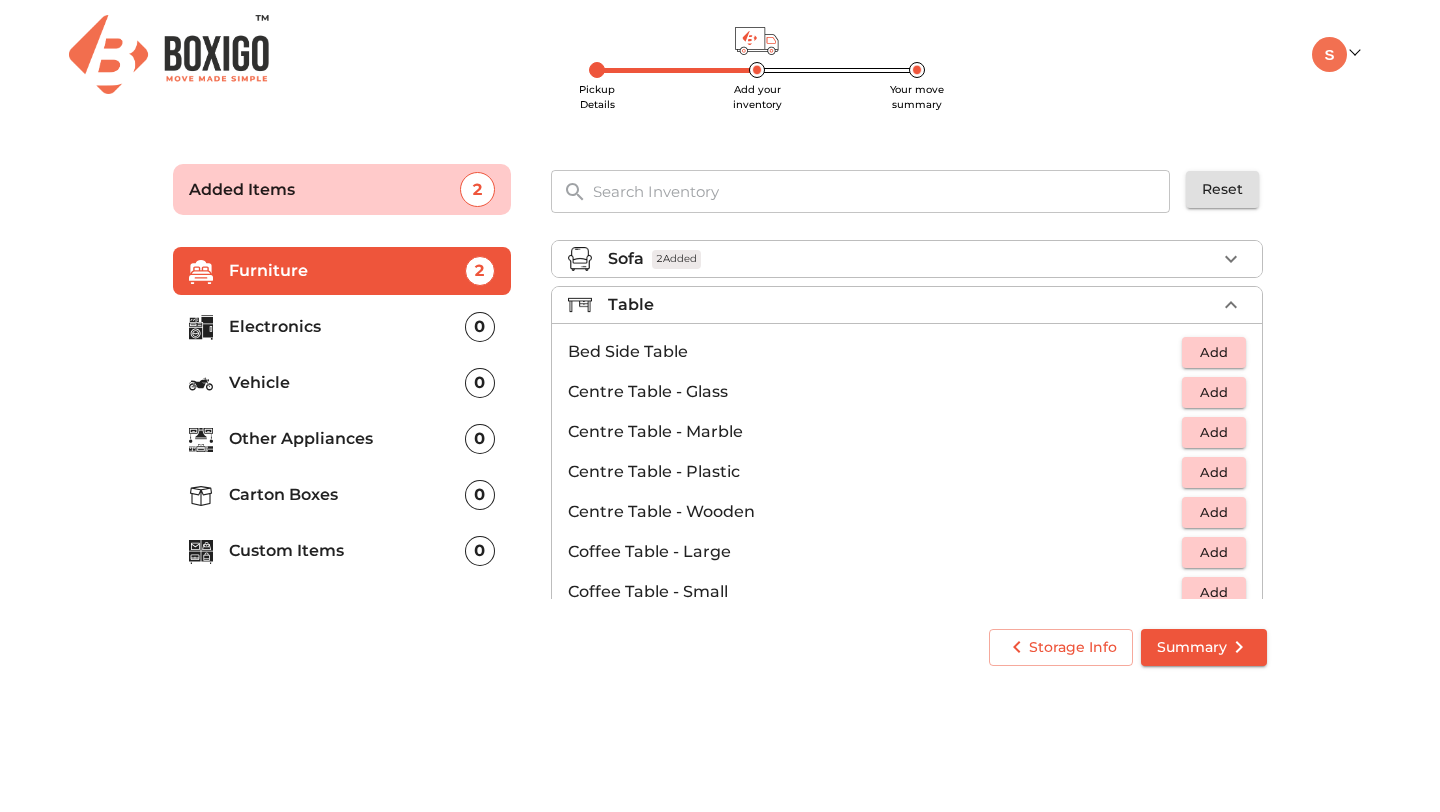 scroll, scrollTop: 0, scrollLeft: 0, axis: both 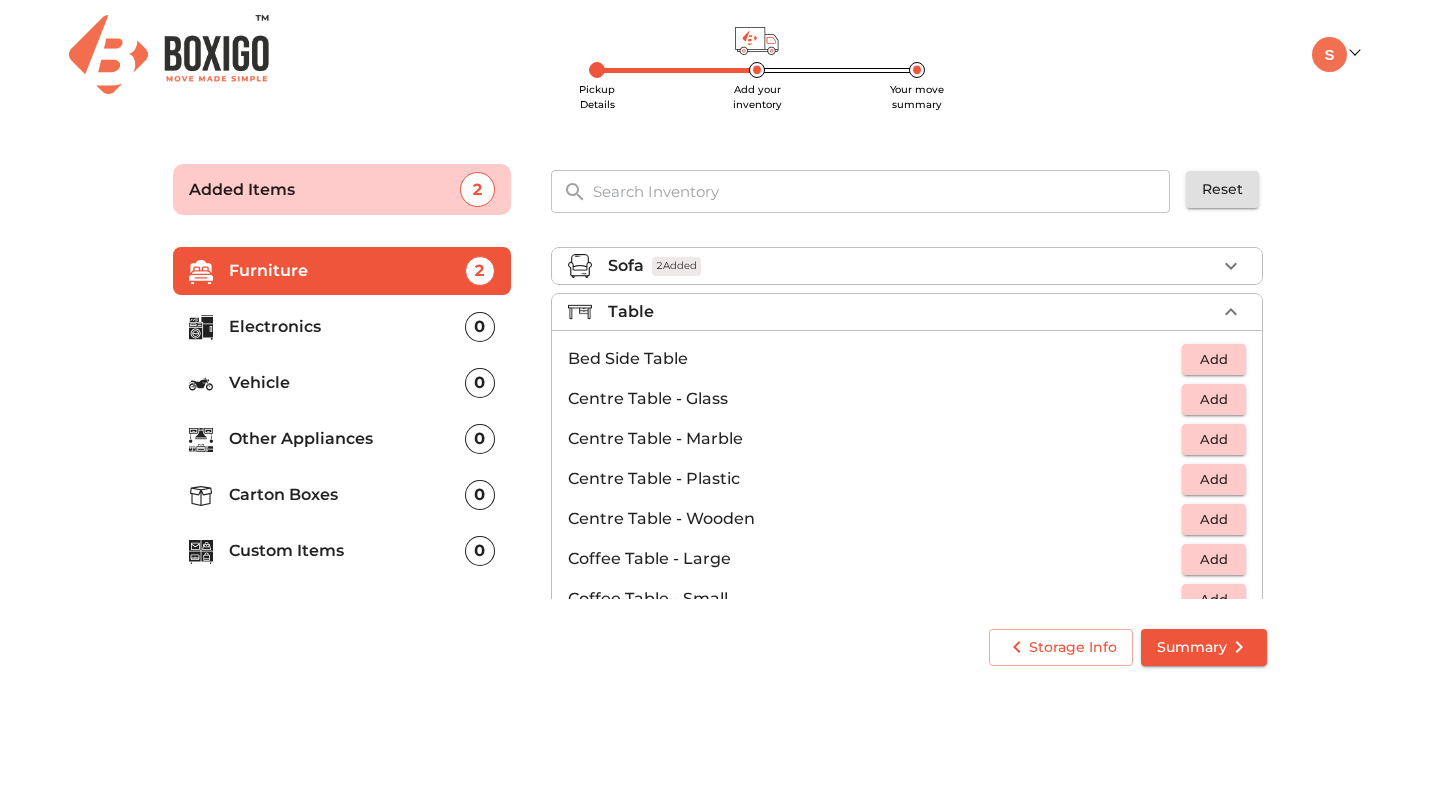 click on "Table" at bounding box center (631, 312) 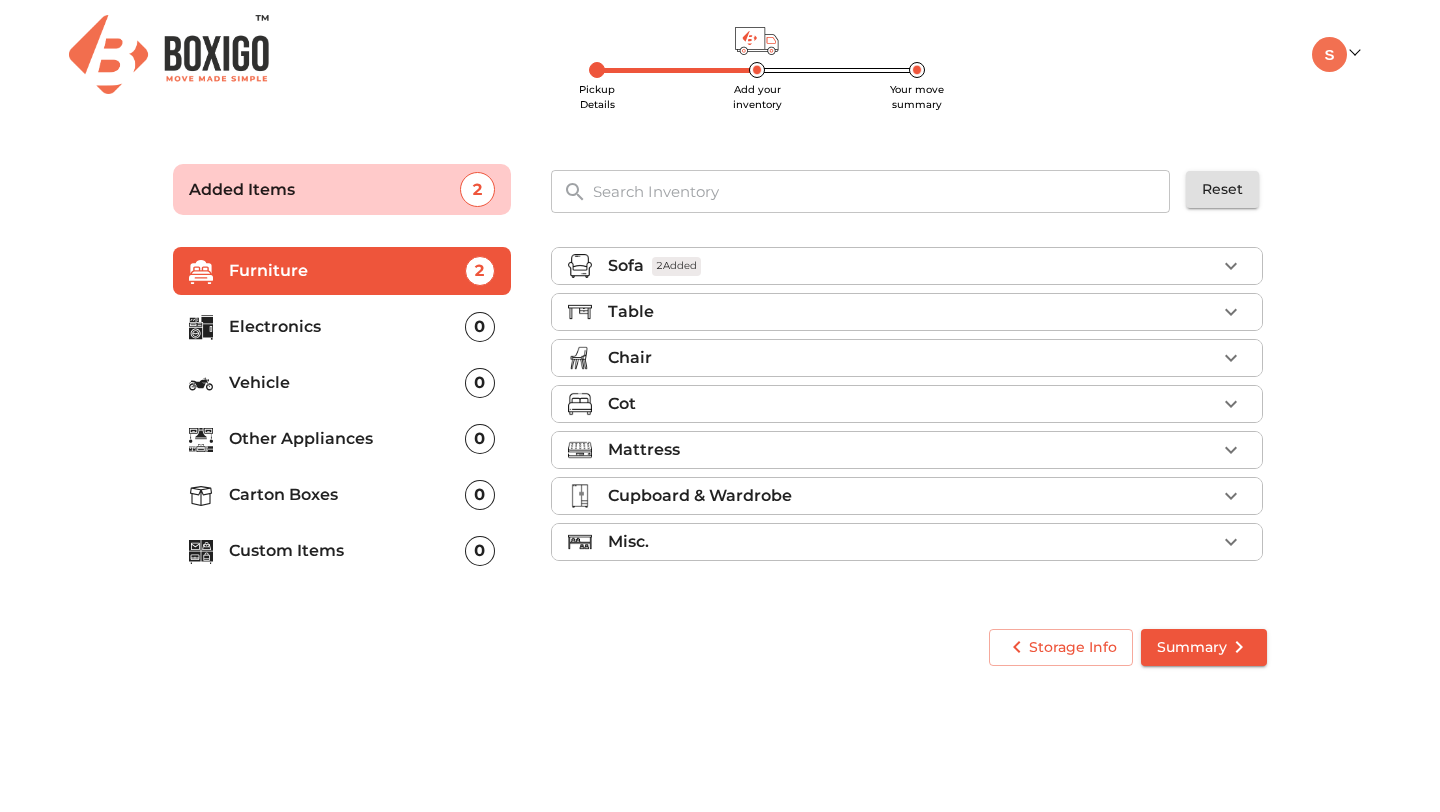 click on "Chair" at bounding box center [912, 358] 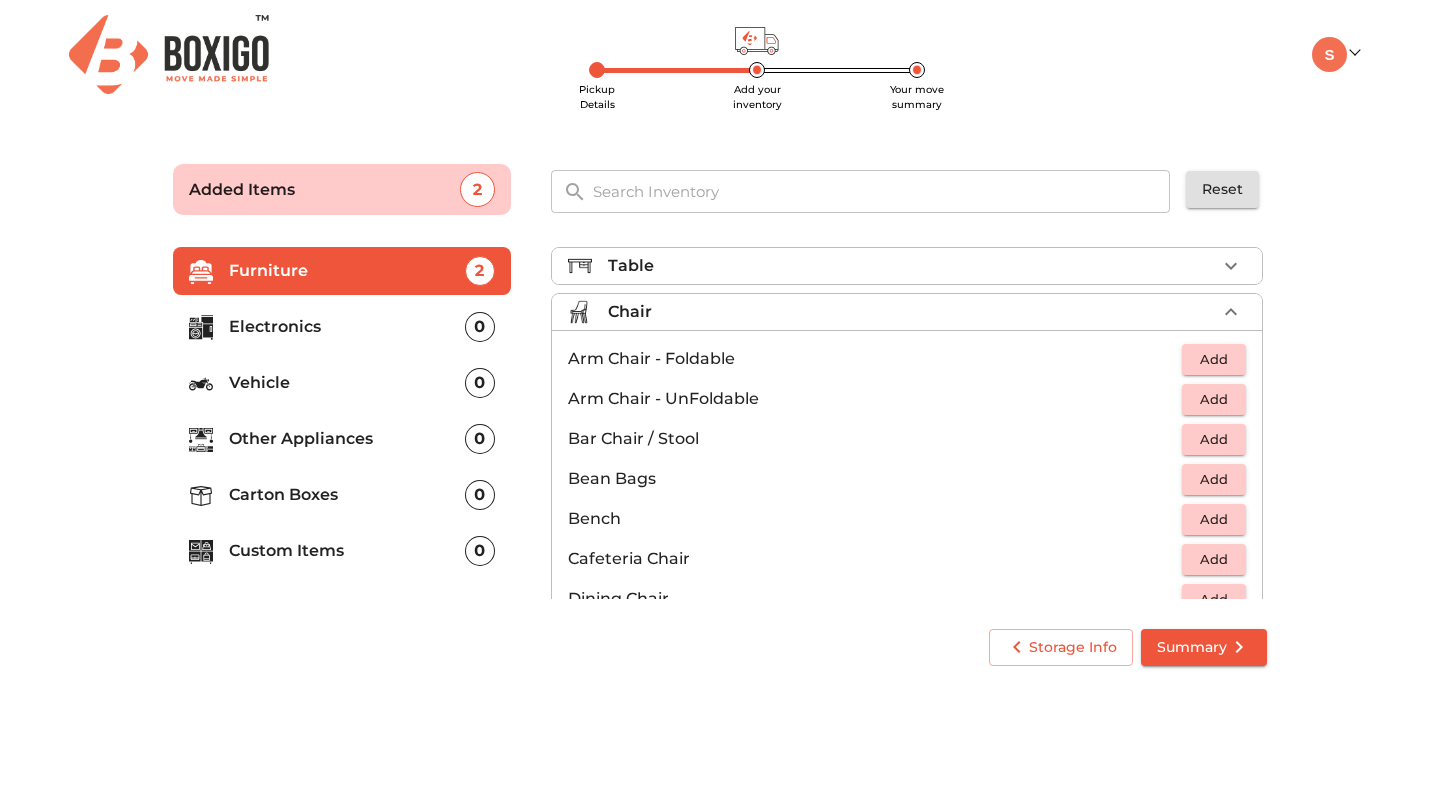 scroll, scrollTop: 33, scrollLeft: 0, axis: vertical 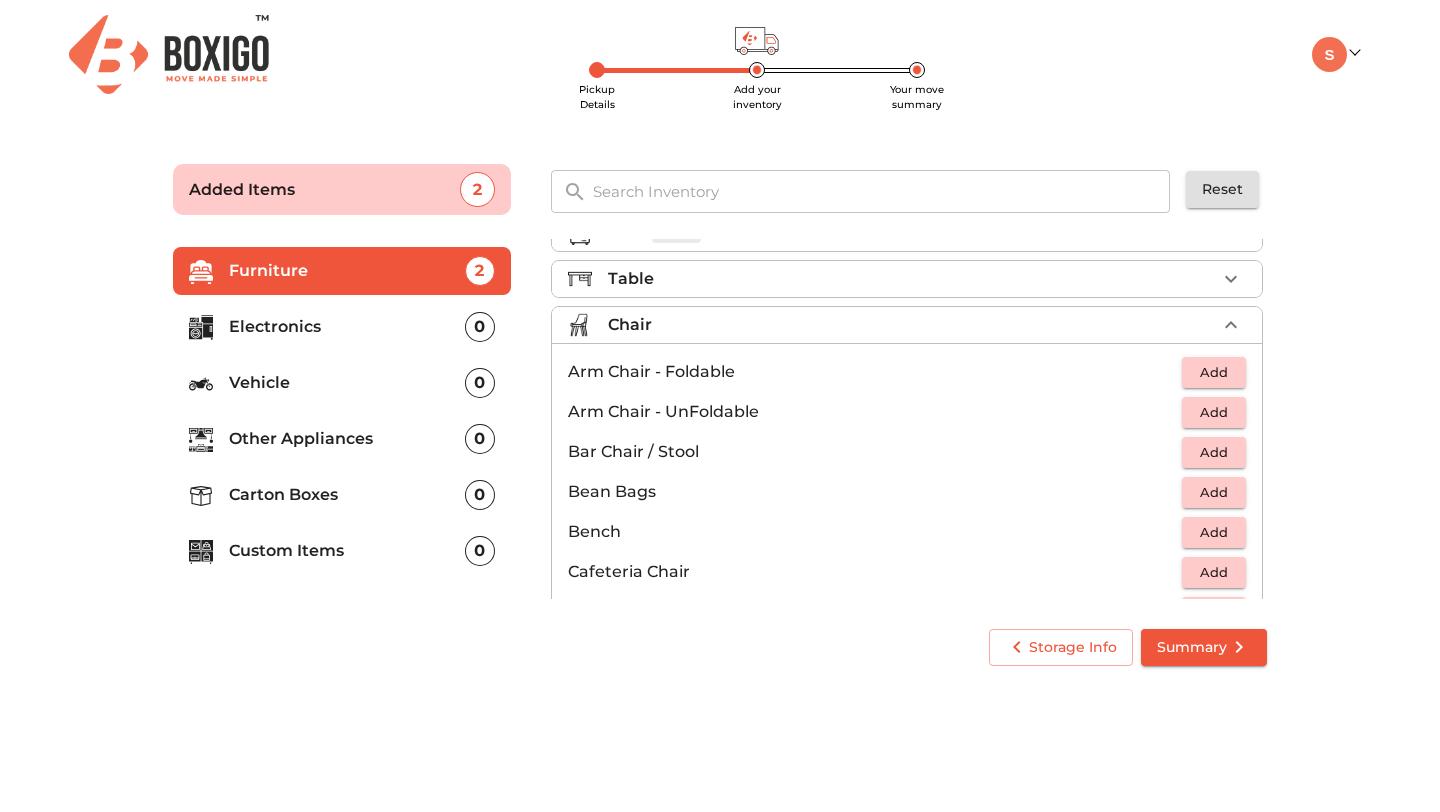 click on "Chair" at bounding box center [630, 325] 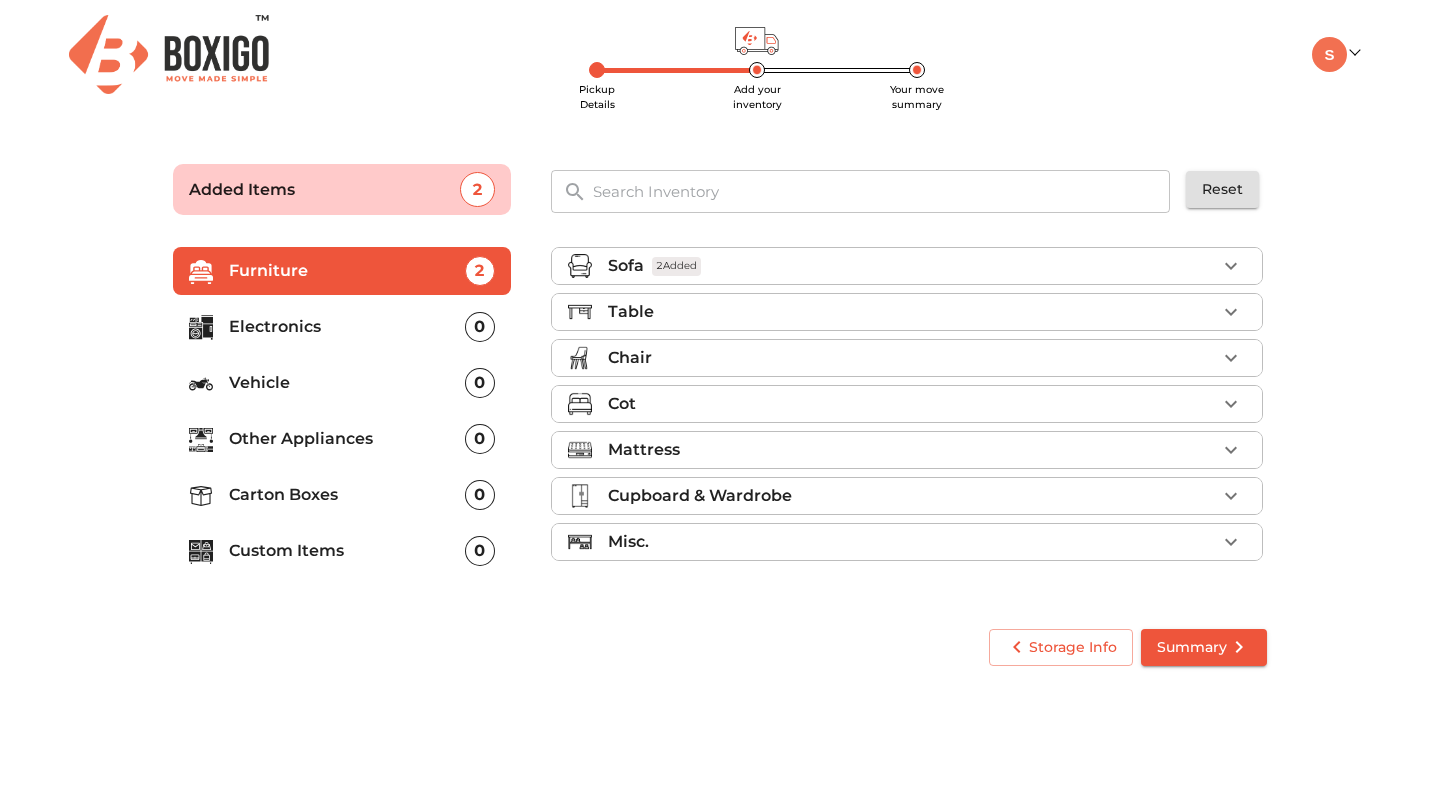 scroll, scrollTop: 0, scrollLeft: 0, axis: both 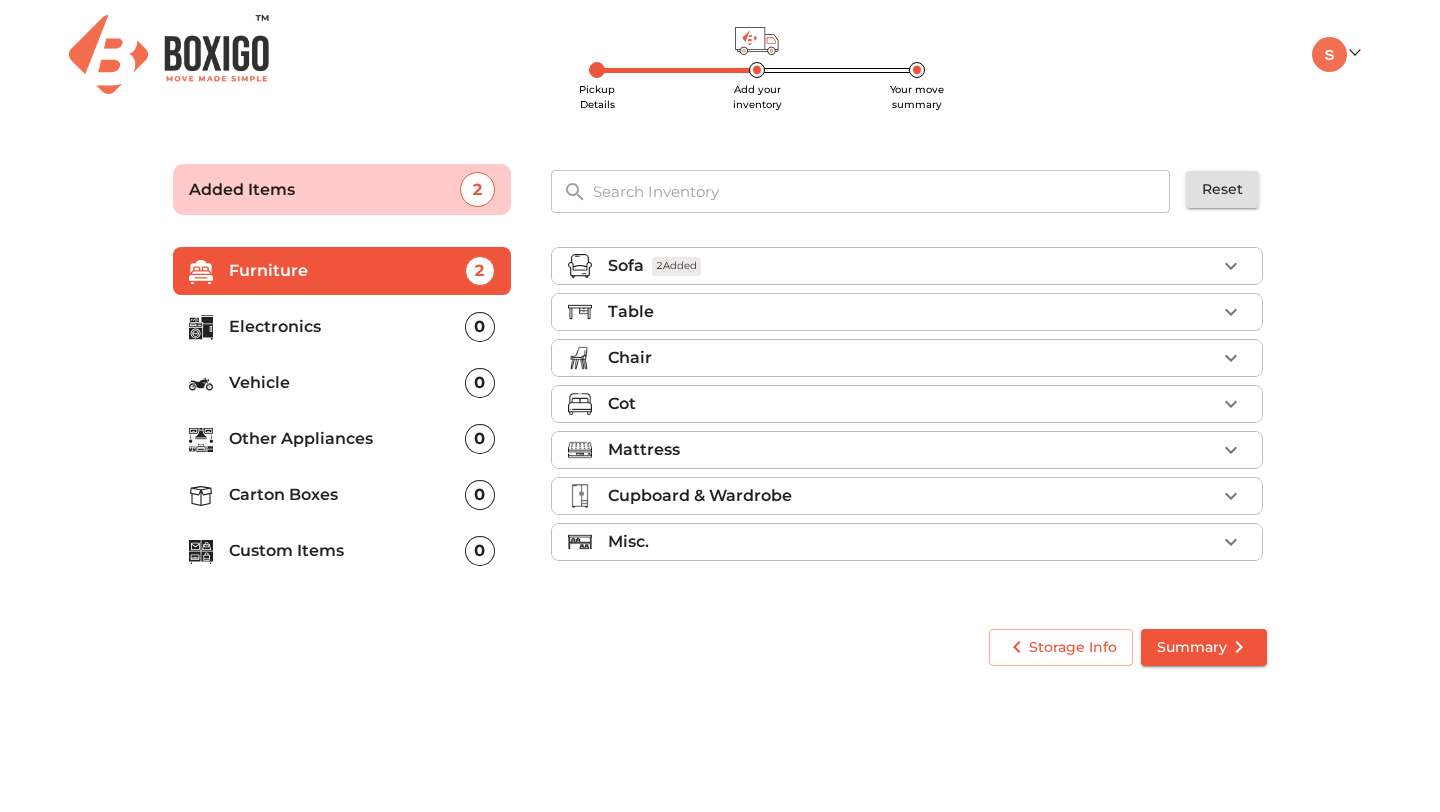 click on "Cot" at bounding box center [912, 404] 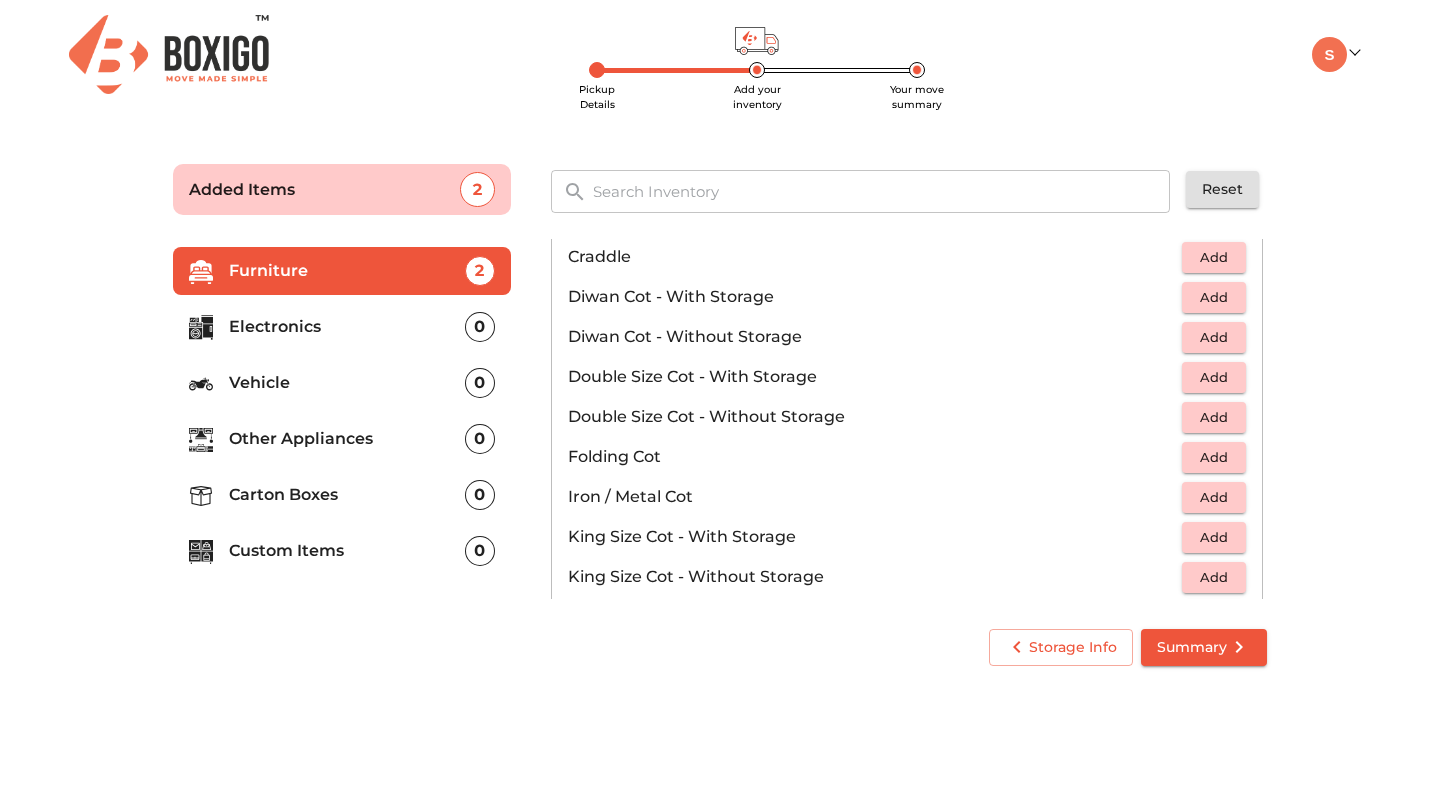 scroll, scrollTop: 276, scrollLeft: 0, axis: vertical 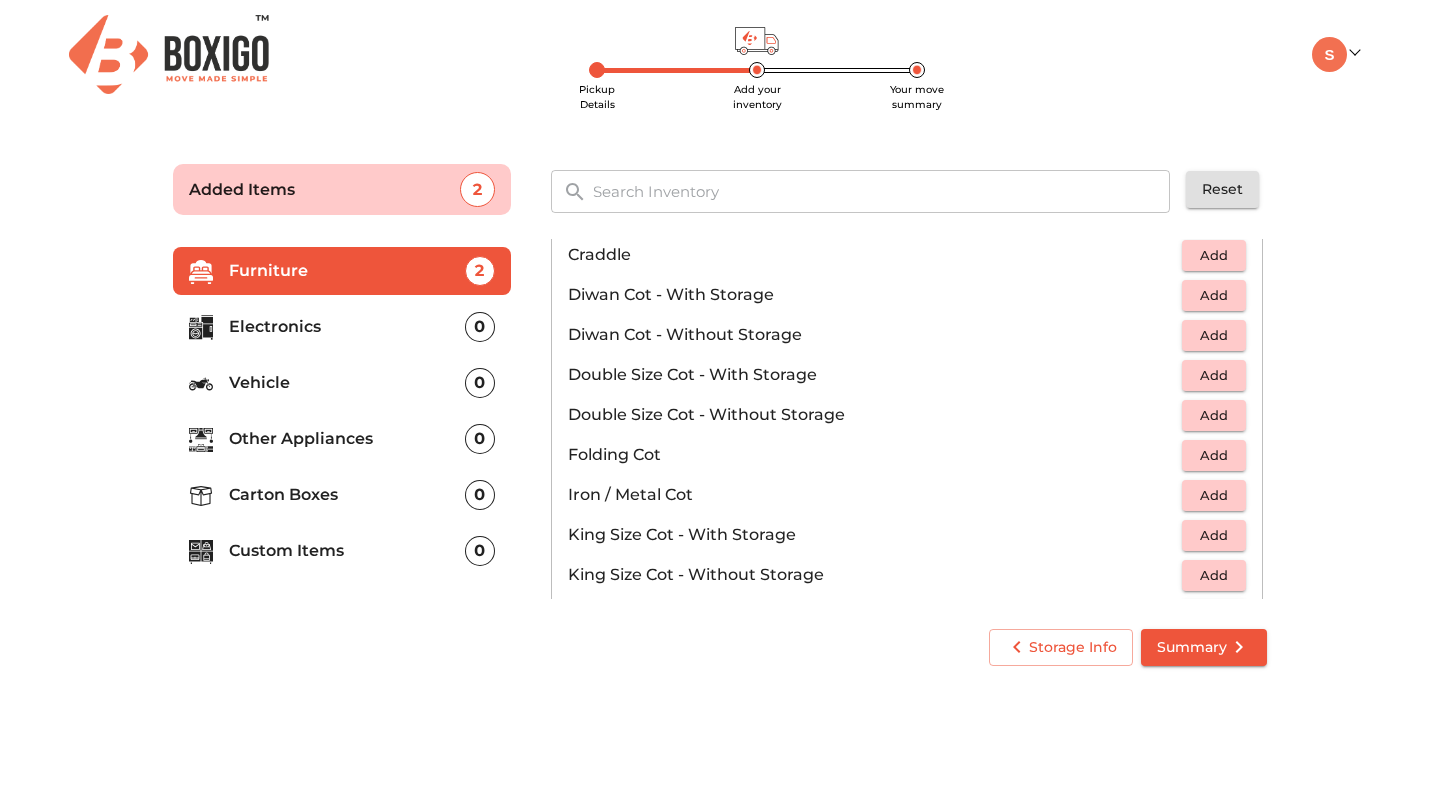 click on "Add" at bounding box center (1214, 415) 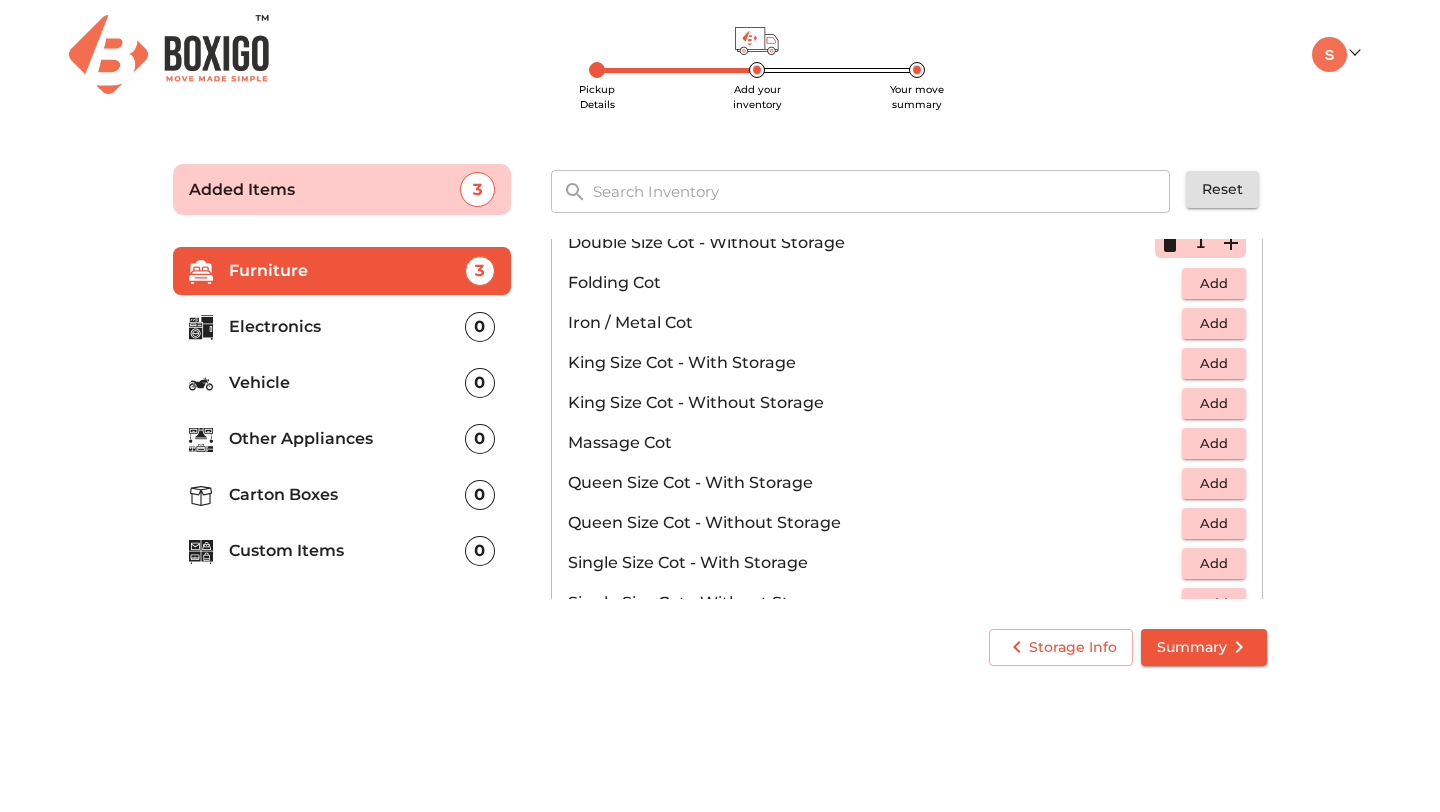 scroll, scrollTop: 449, scrollLeft: 0, axis: vertical 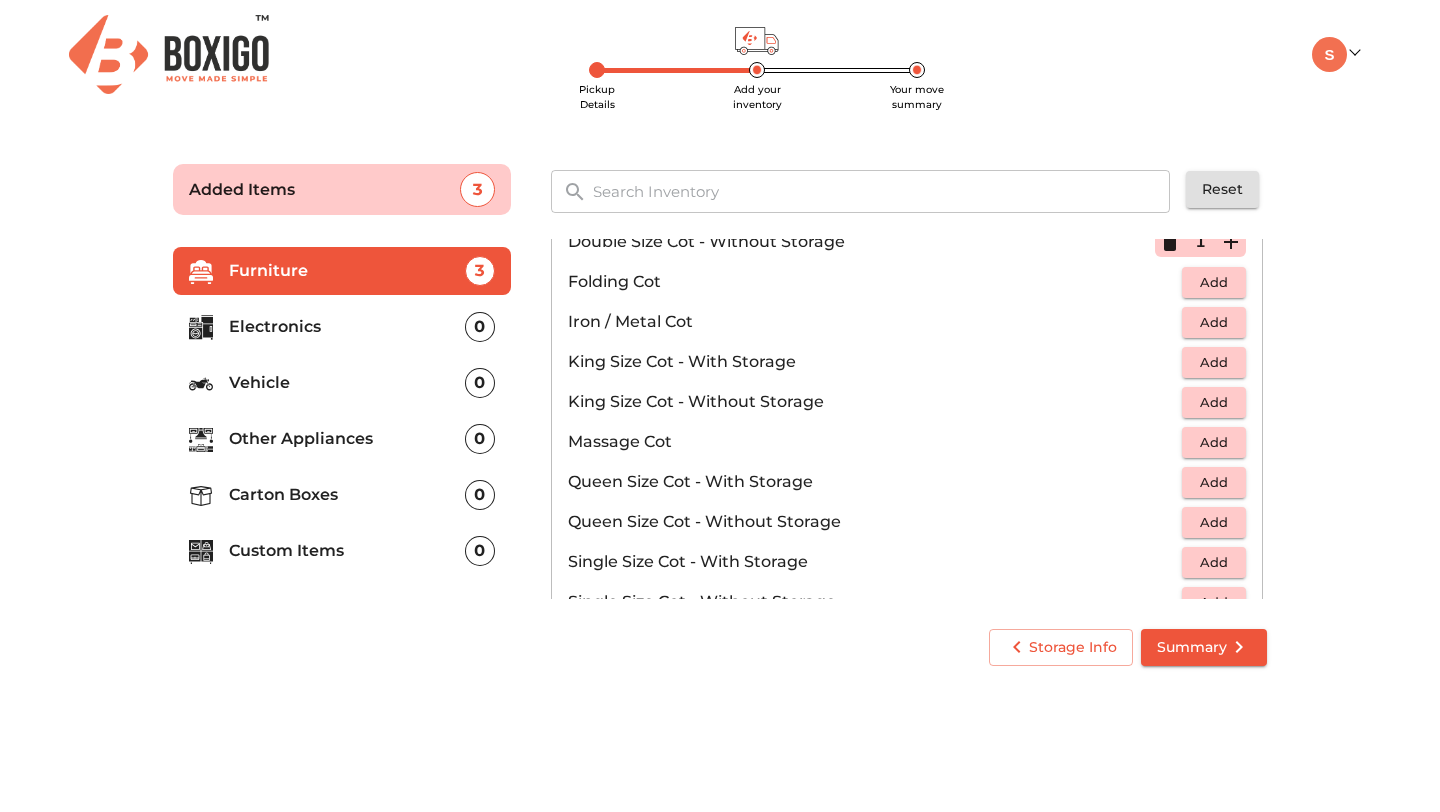 click on "Add" at bounding box center [1214, 362] 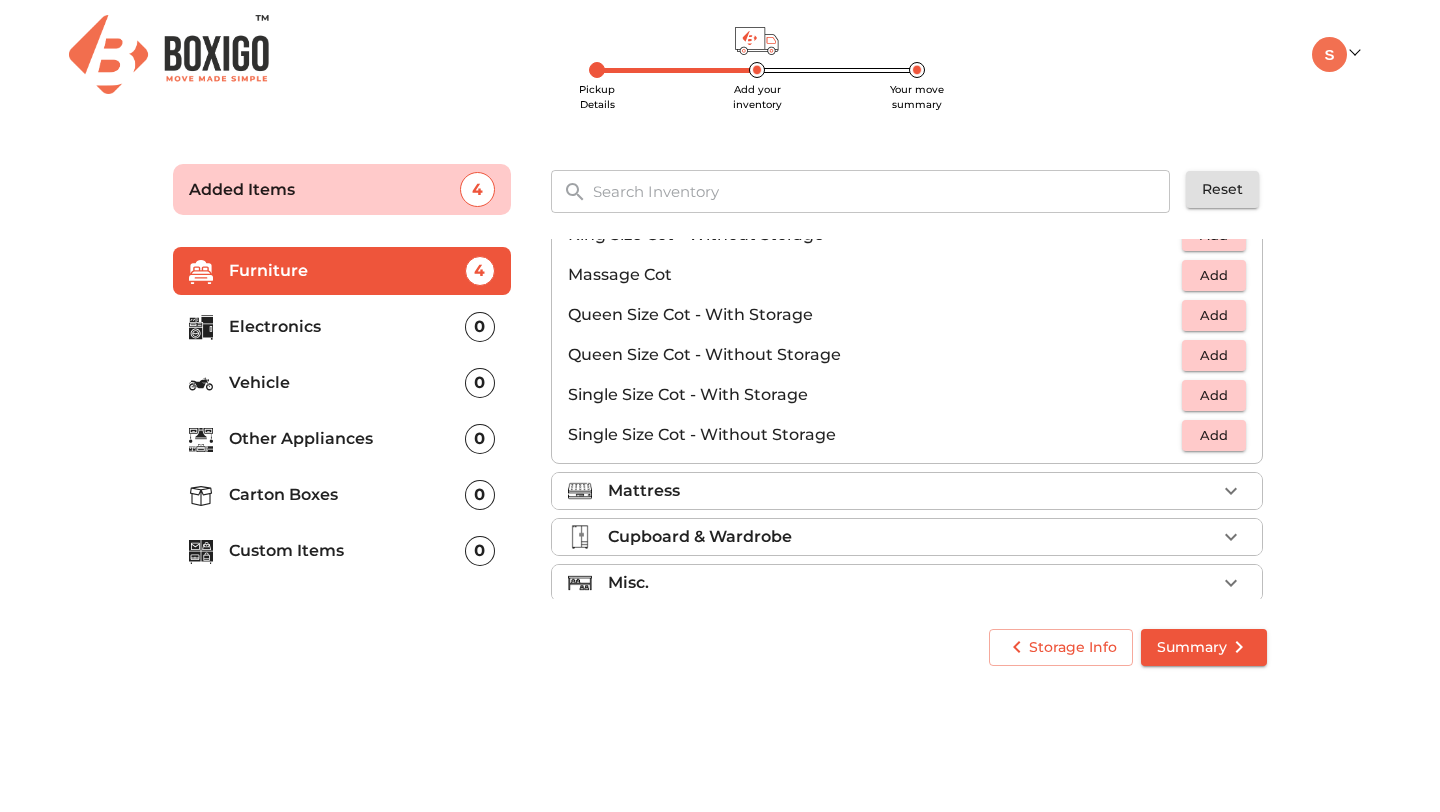 scroll, scrollTop: 635, scrollLeft: 0, axis: vertical 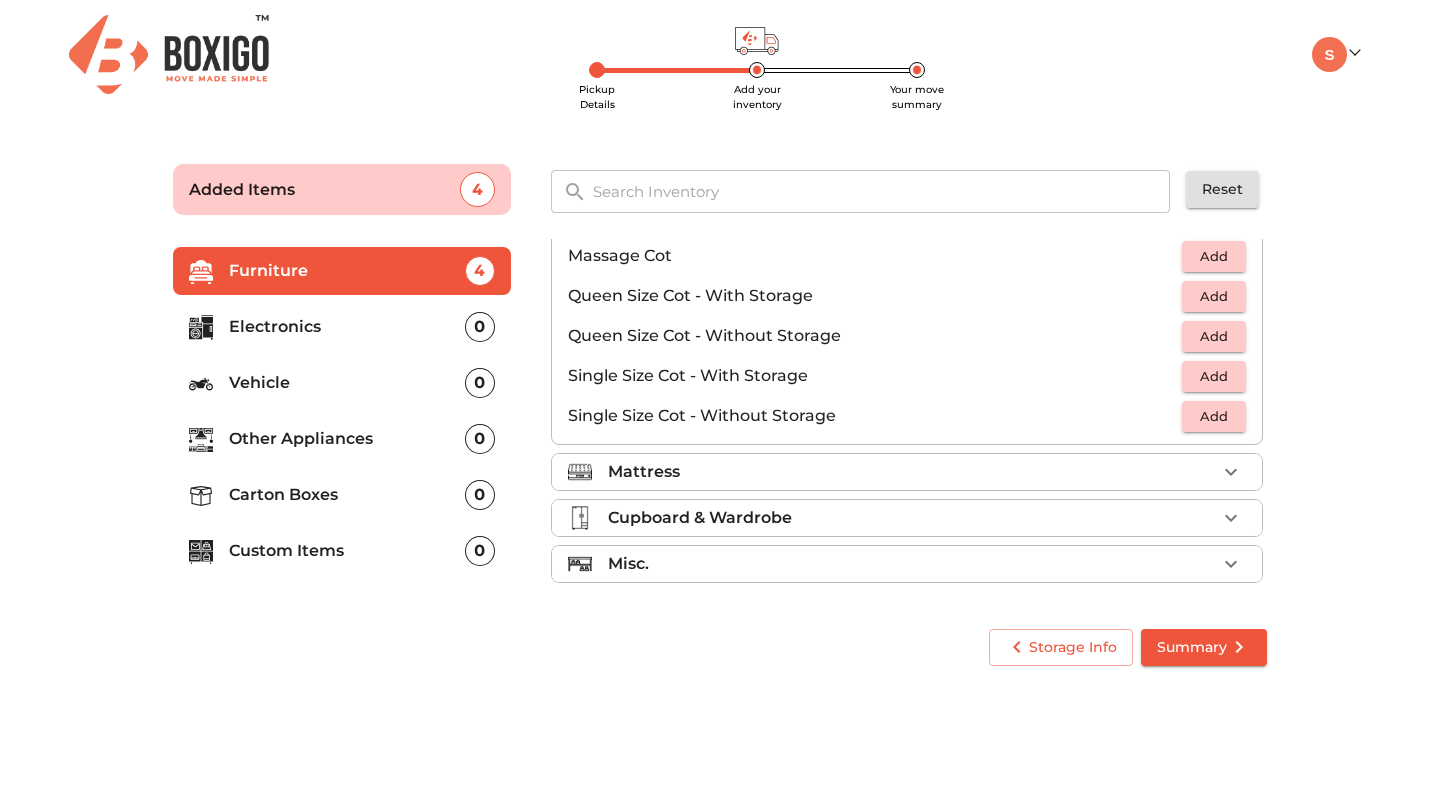 click on "Add" at bounding box center (1214, 416) 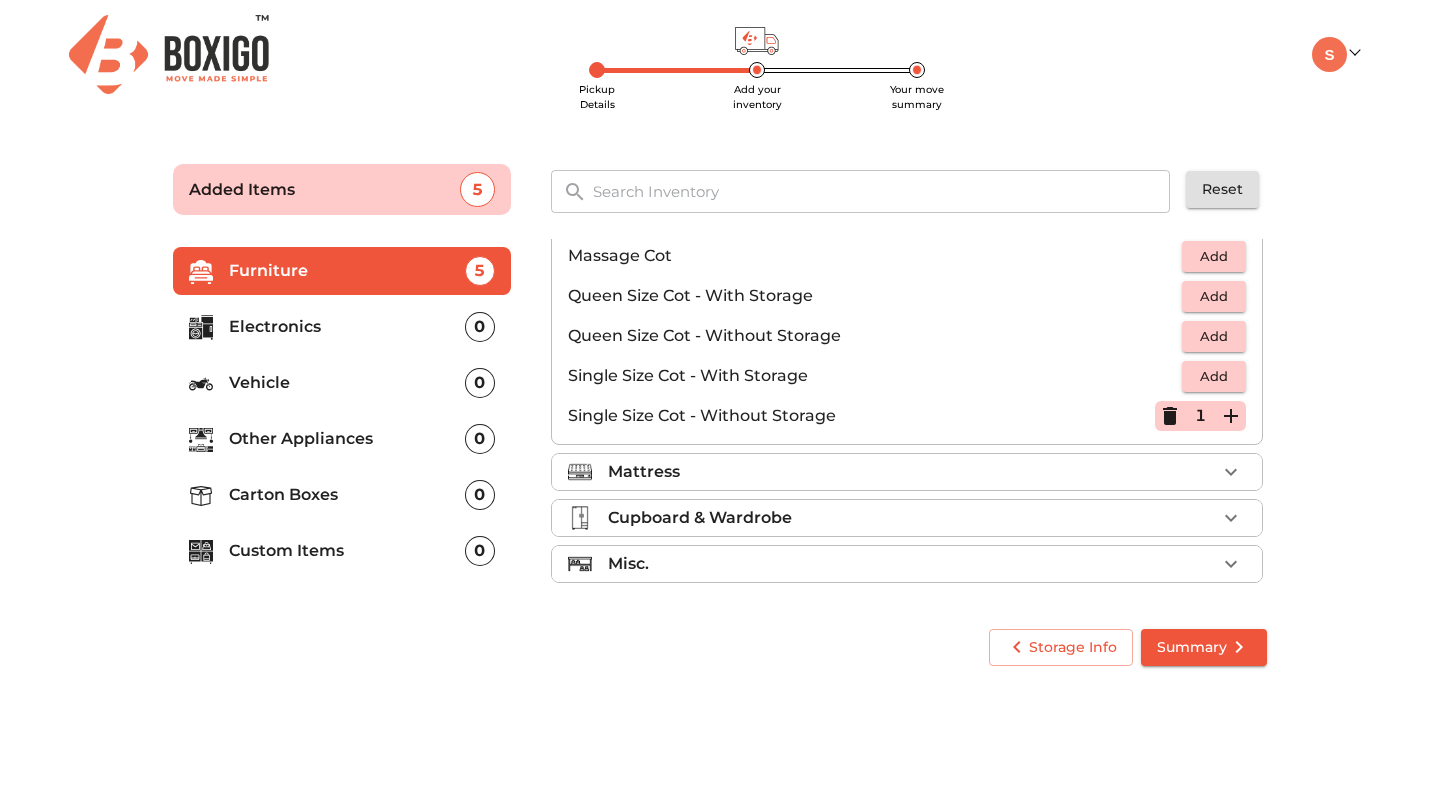 click on "Mattress" at bounding box center [912, 472] 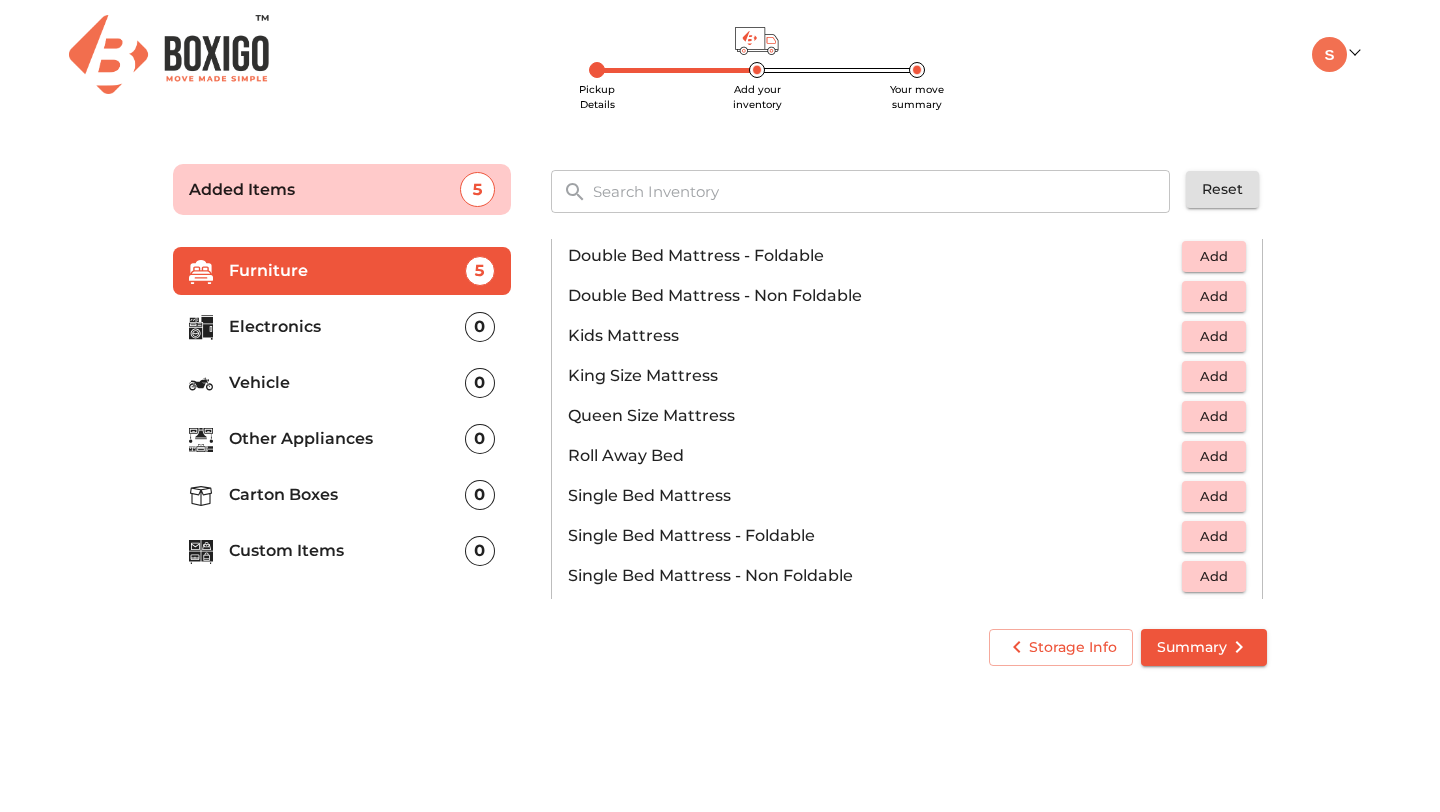 scroll, scrollTop: 242, scrollLeft: 0, axis: vertical 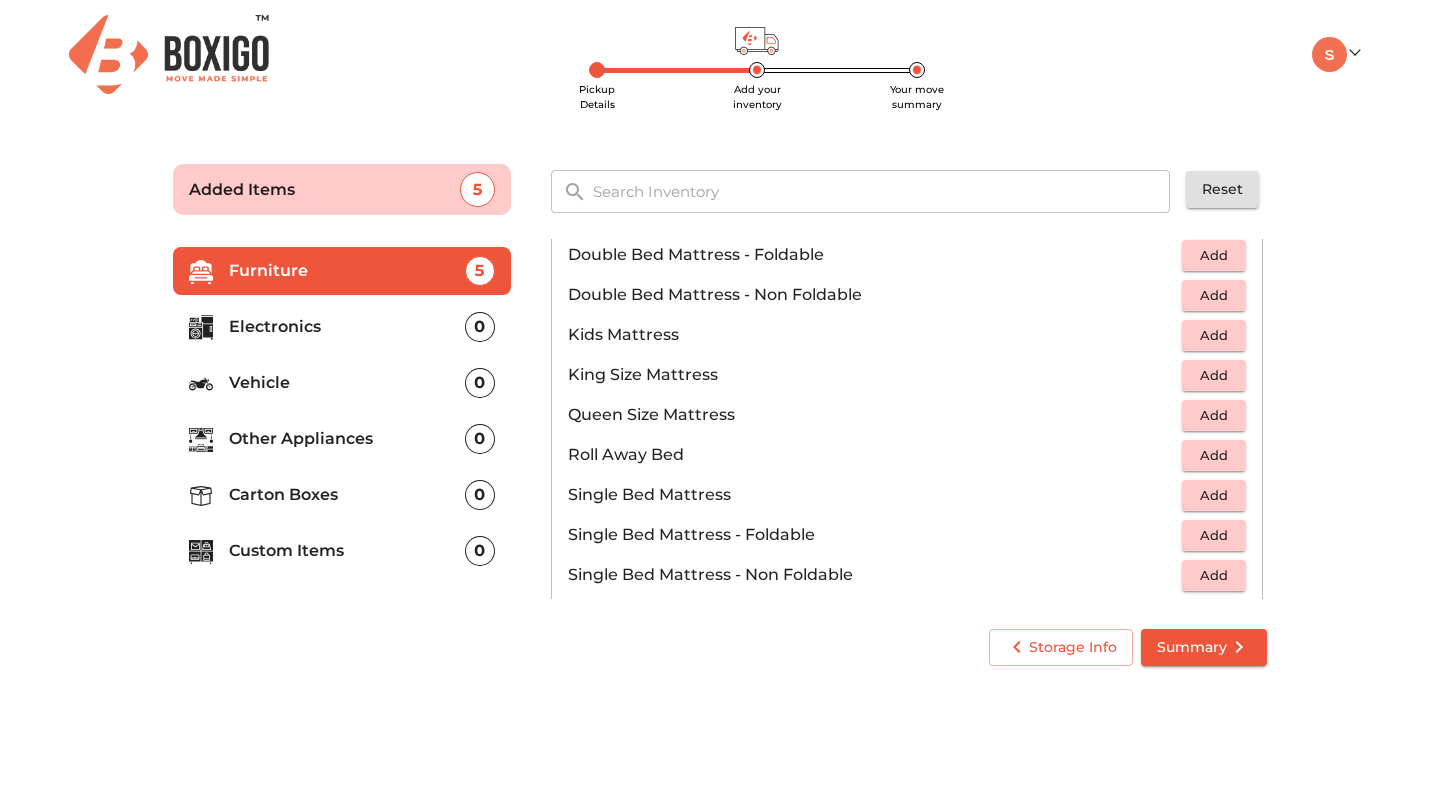 click on "Add" at bounding box center [1214, 415] 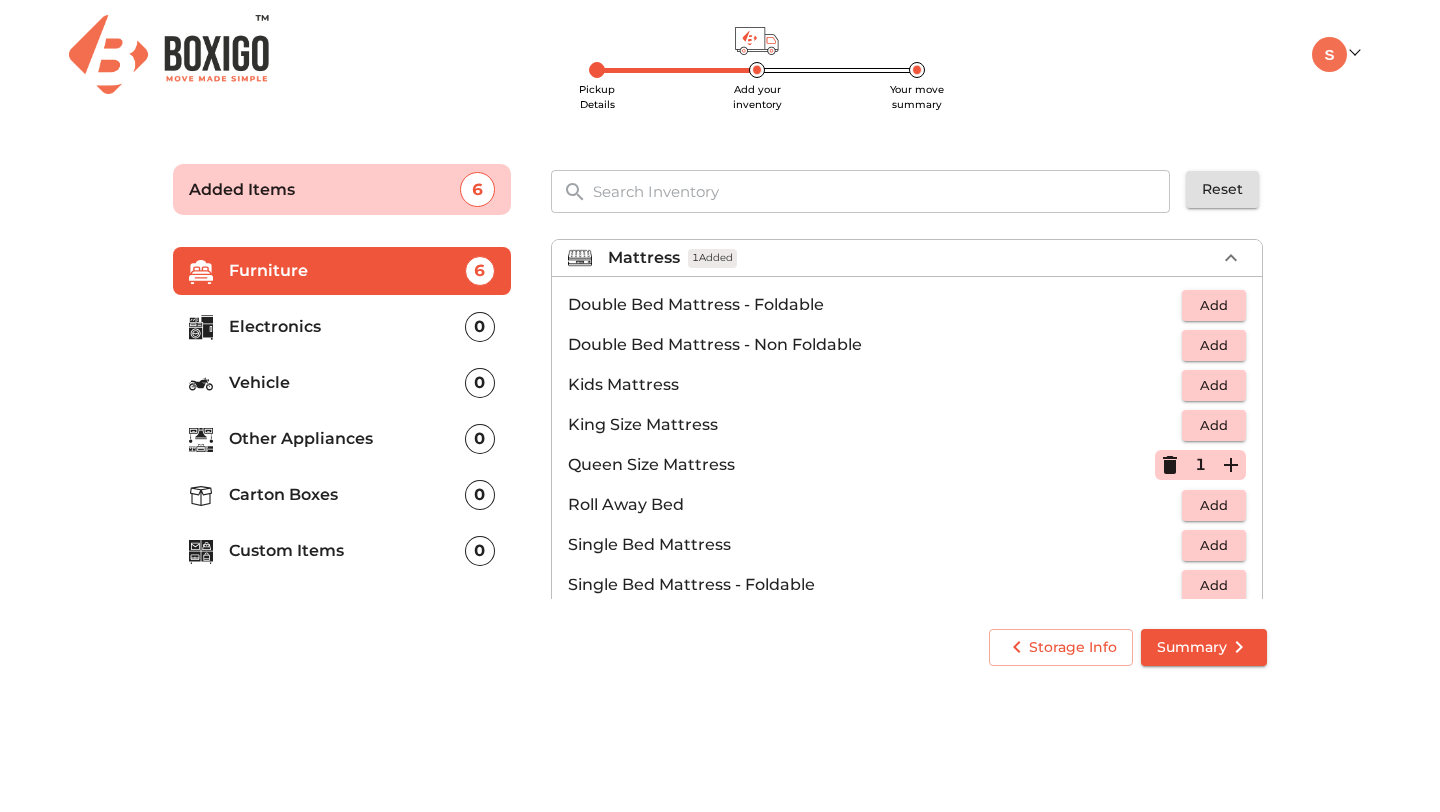 scroll, scrollTop: 189, scrollLeft: 0, axis: vertical 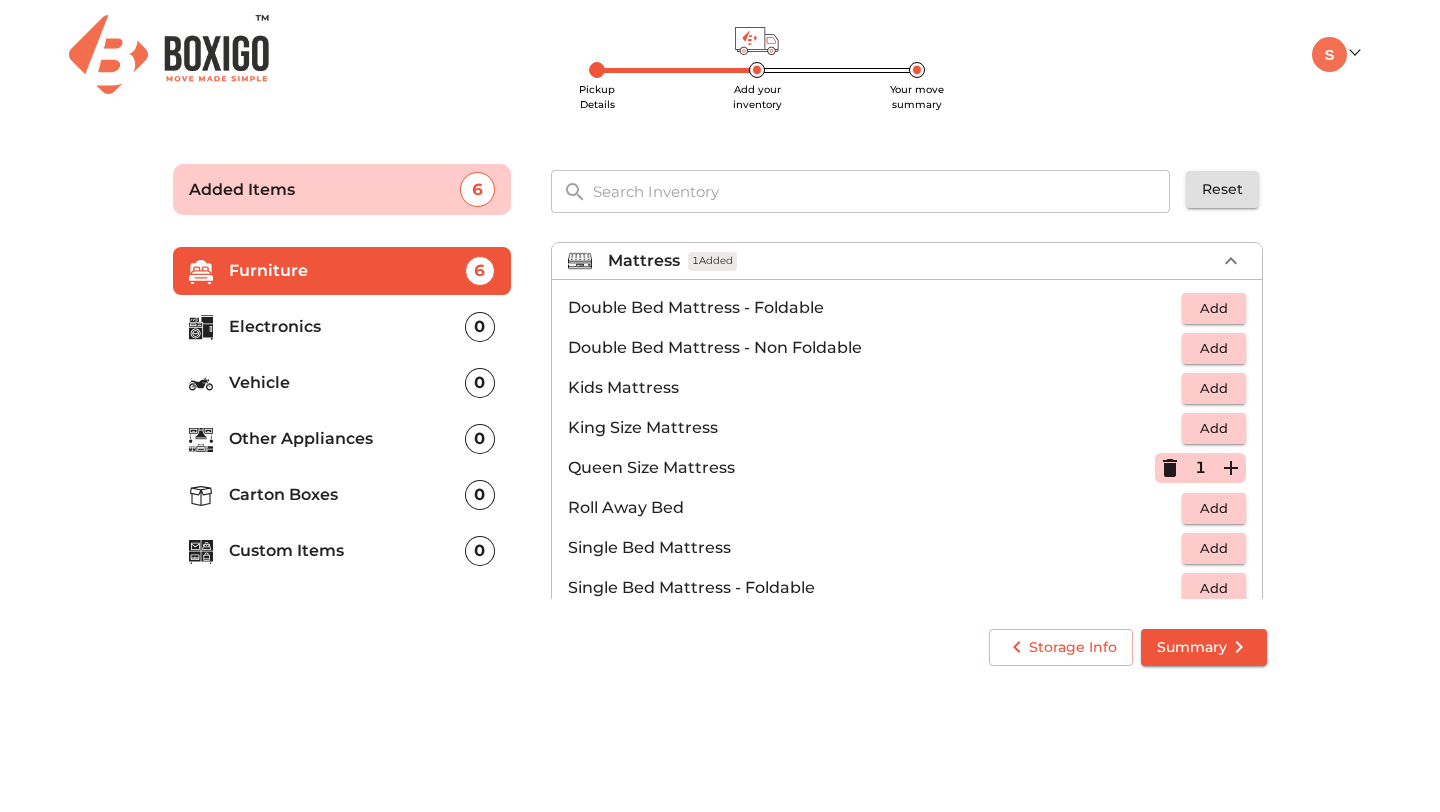 click on "Add" at bounding box center [1214, 428] 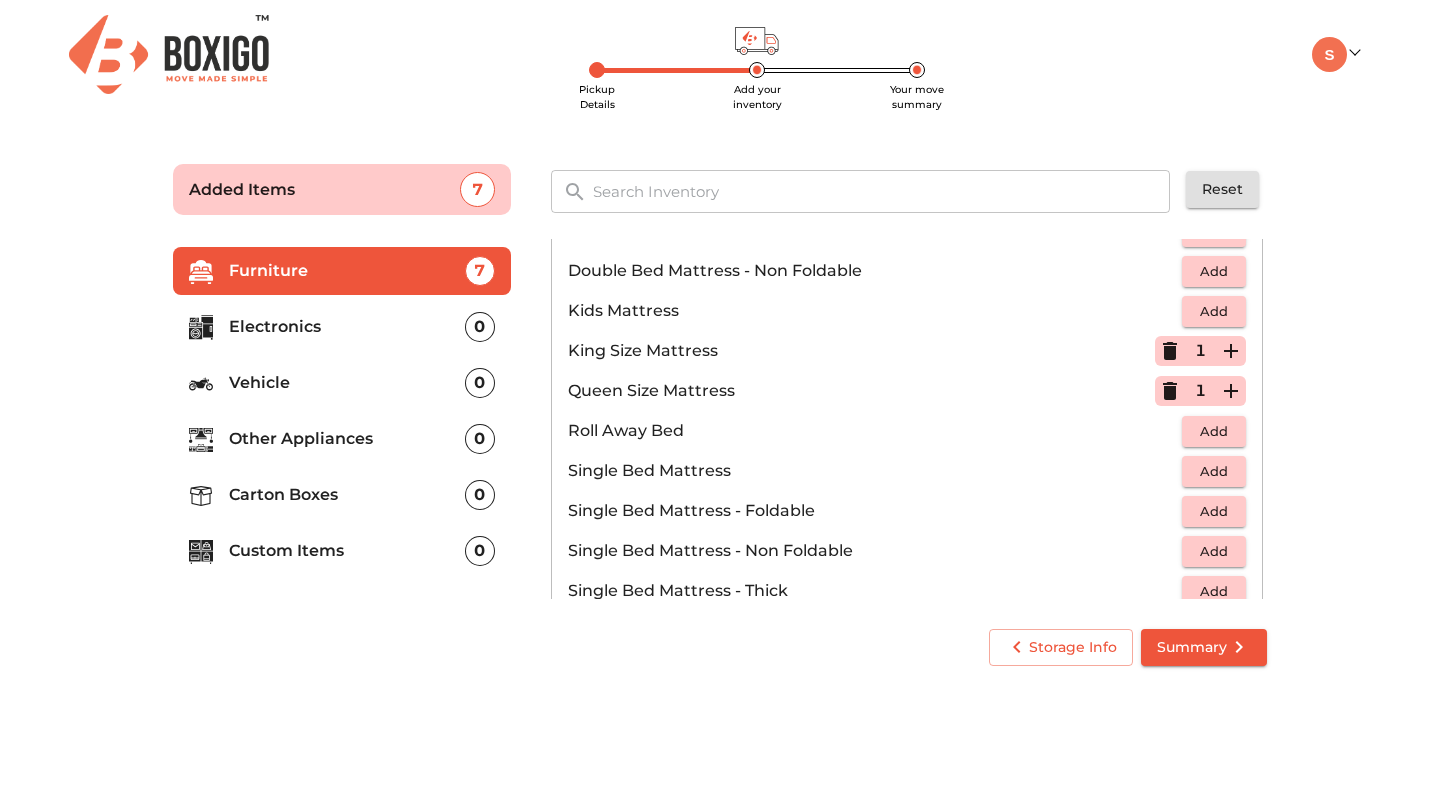scroll, scrollTop: 395, scrollLeft: 0, axis: vertical 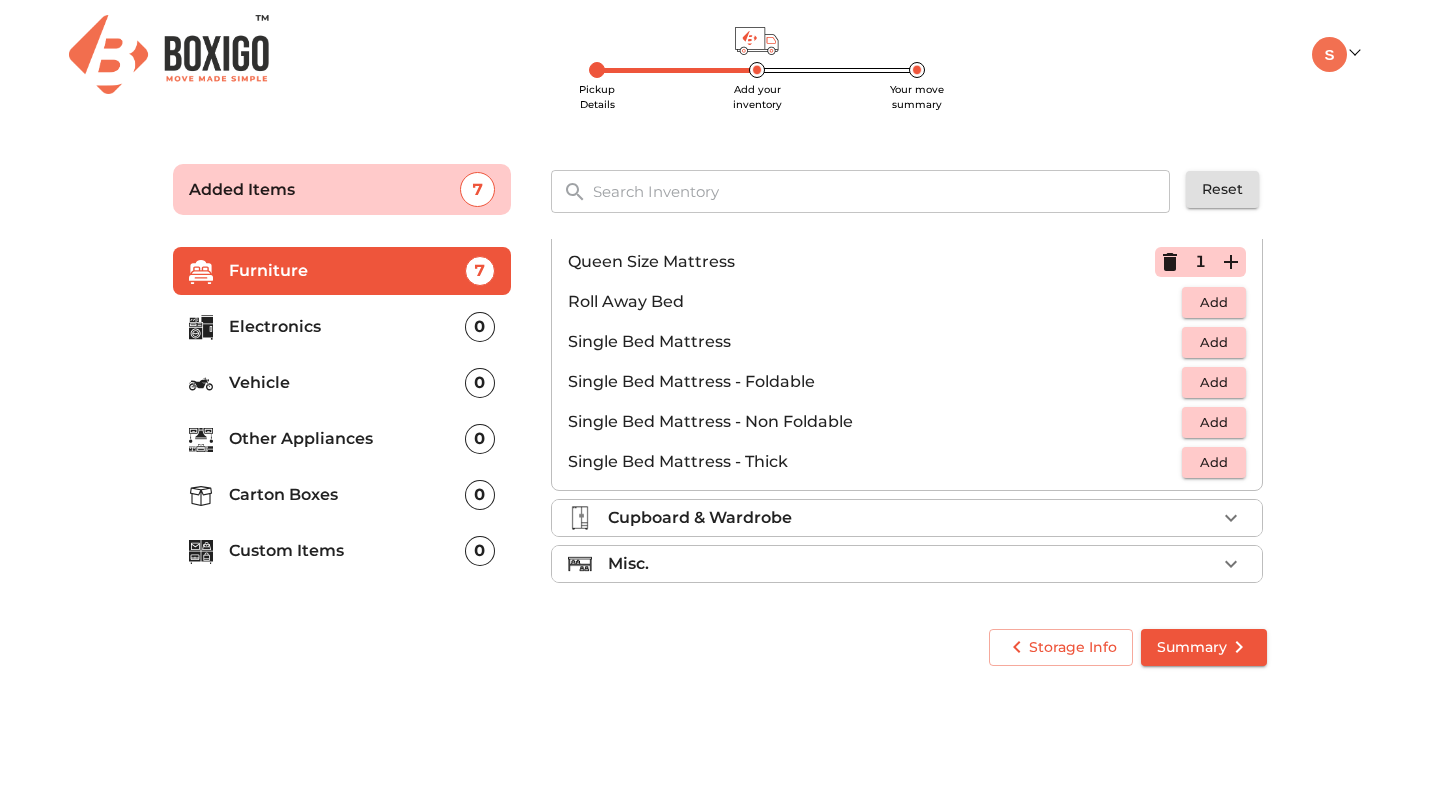 click on "Cupboard & Wardrobe" at bounding box center [700, 518] 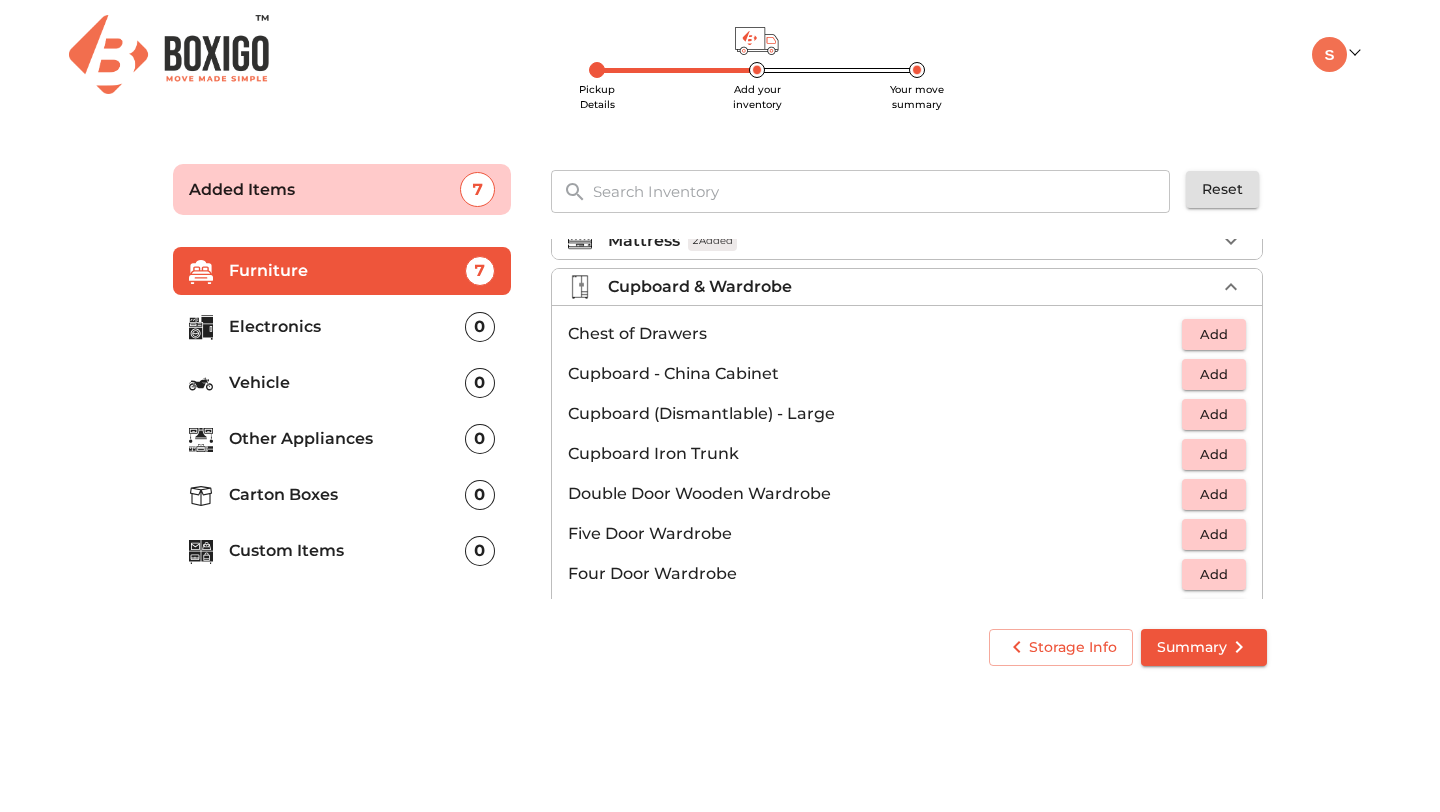 scroll, scrollTop: 210, scrollLeft: 0, axis: vertical 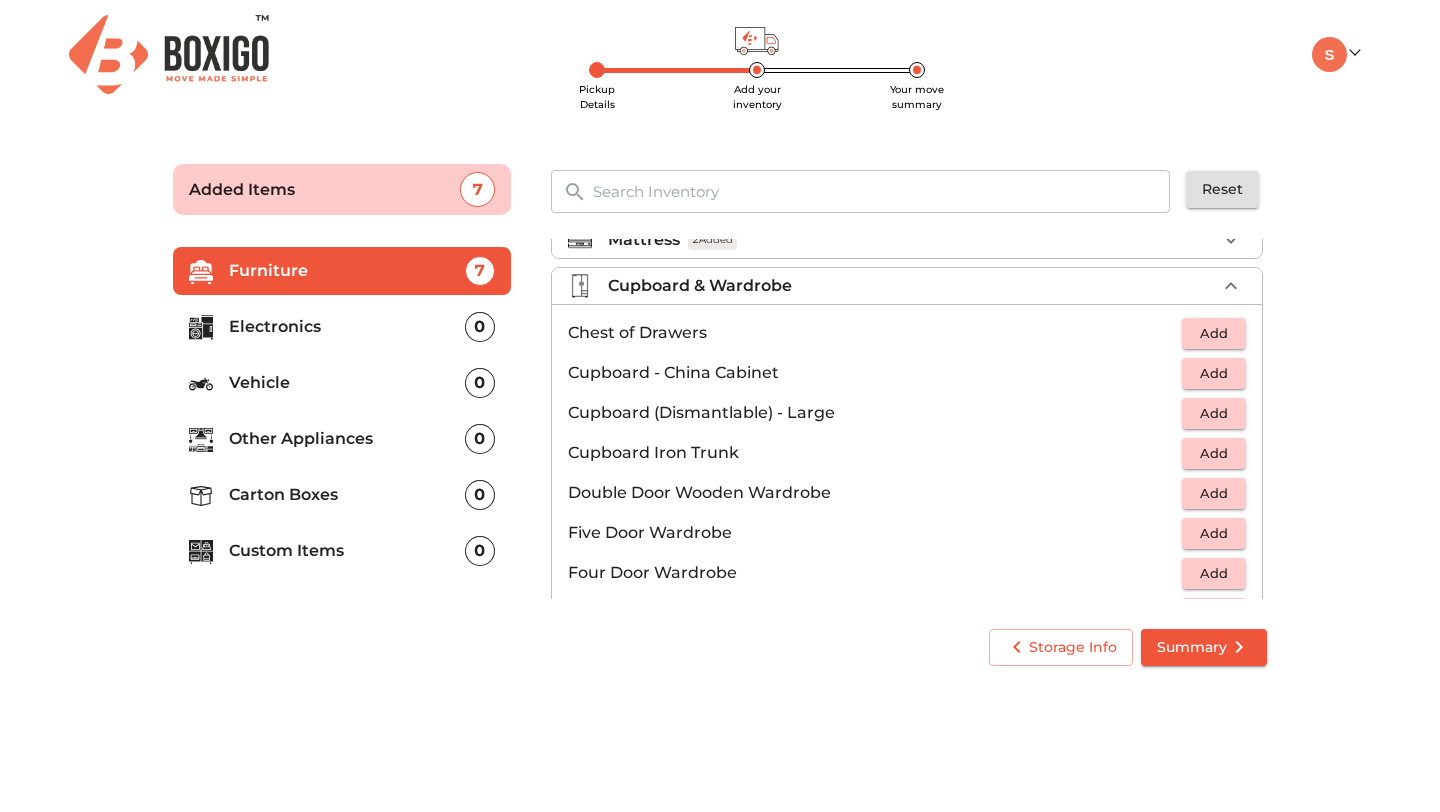 click on "Cupboard & Wardrobe" at bounding box center [700, 286] 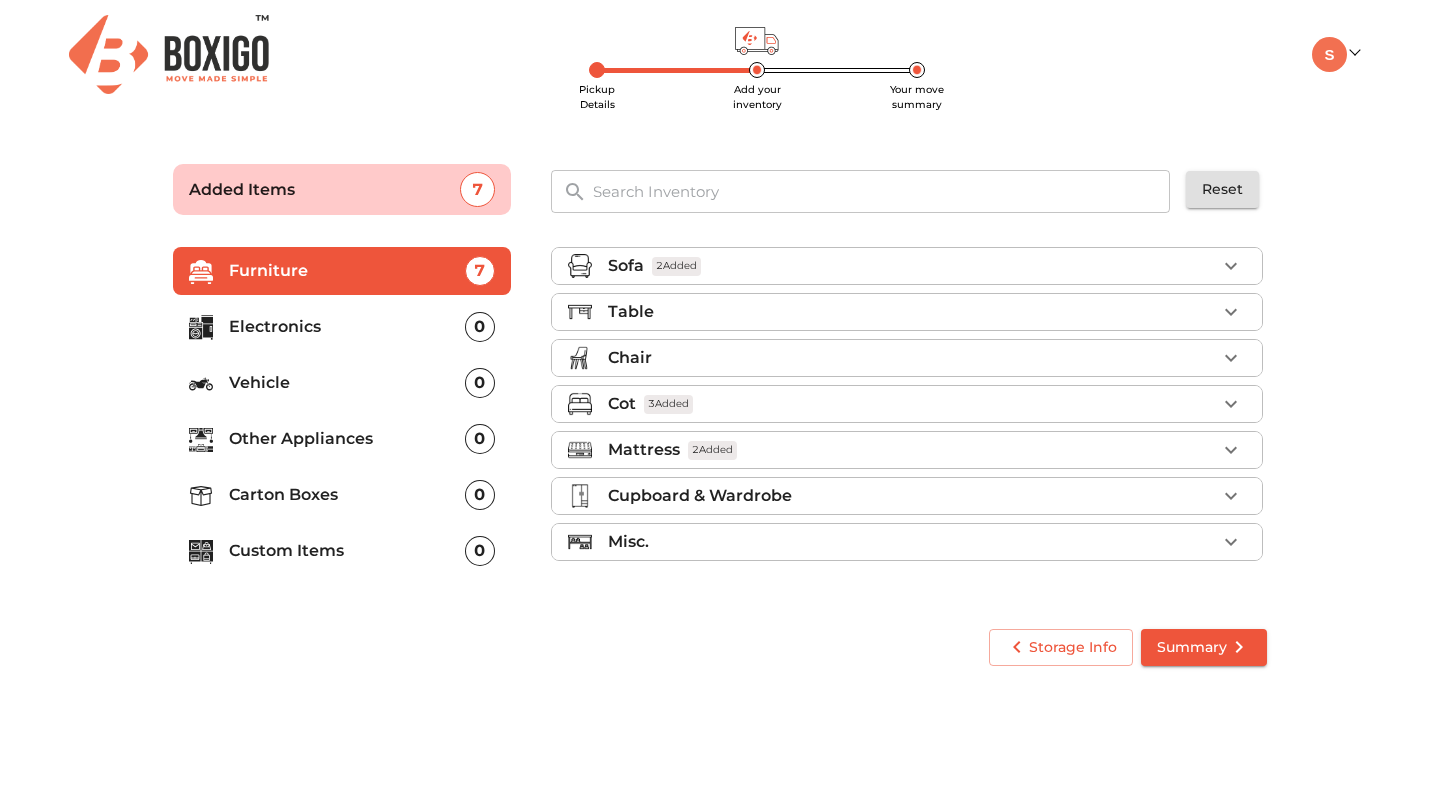 scroll, scrollTop: 0, scrollLeft: 0, axis: both 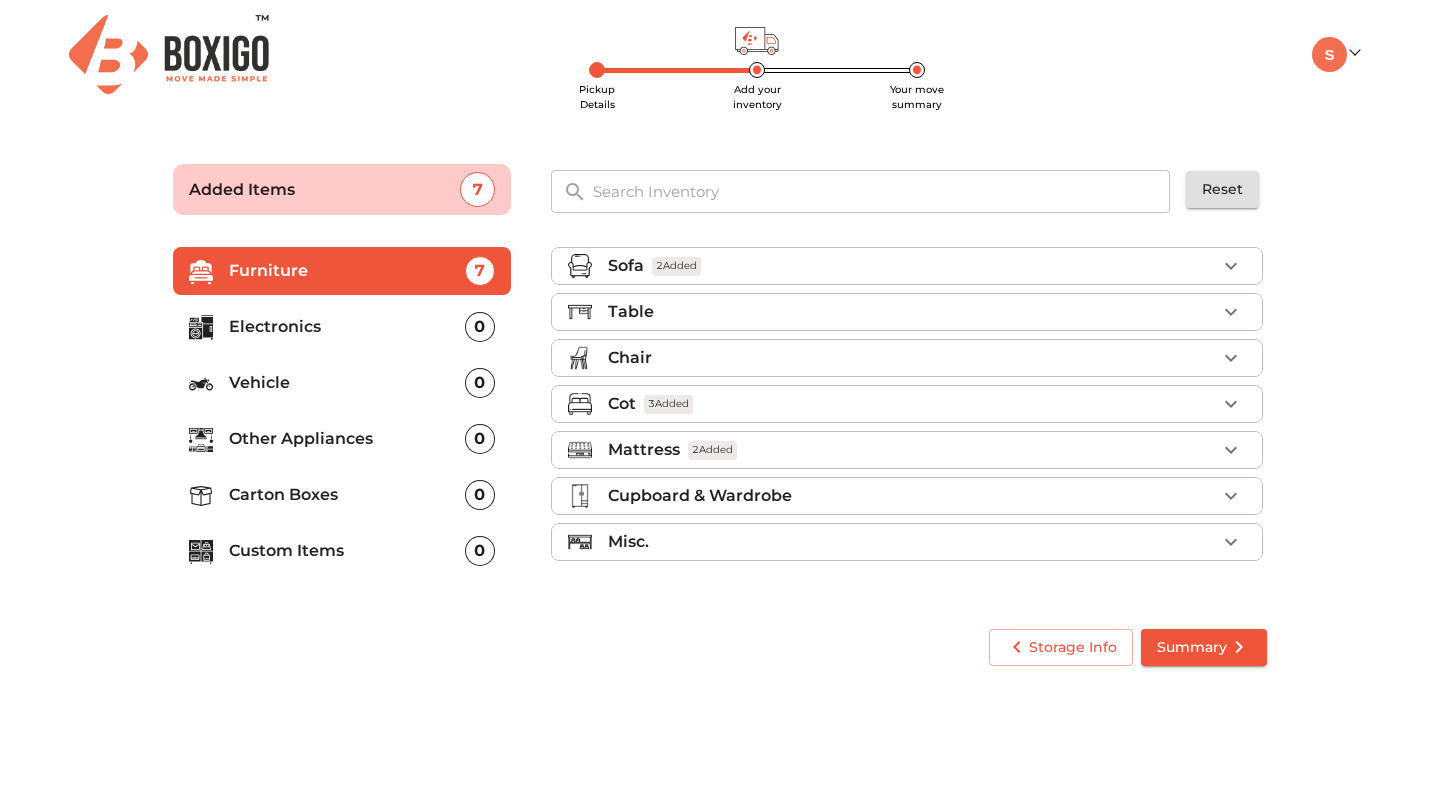 click on "Misc." at bounding box center (907, 542) 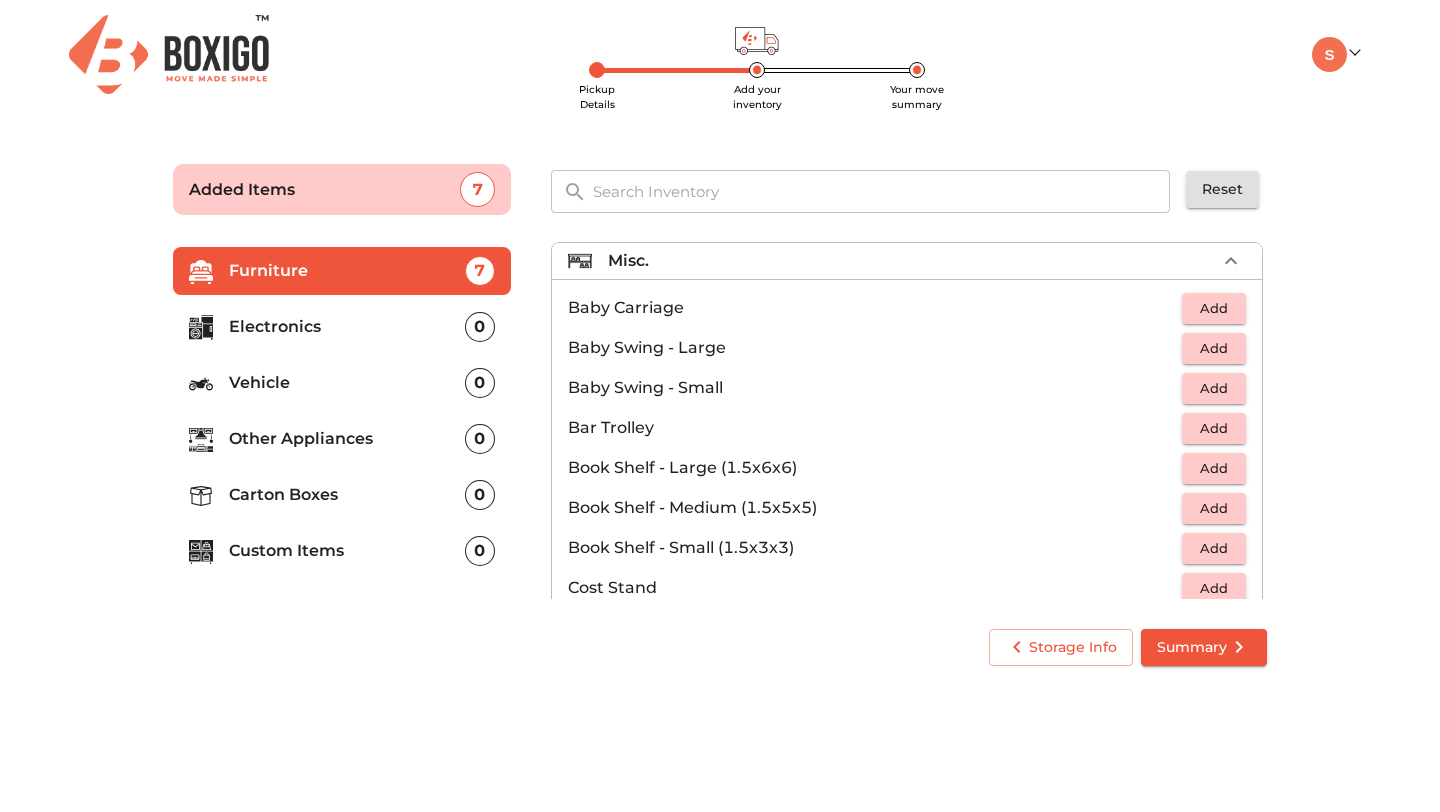 scroll, scrollTop: 262, scrollLeft: 0, axis: vertical 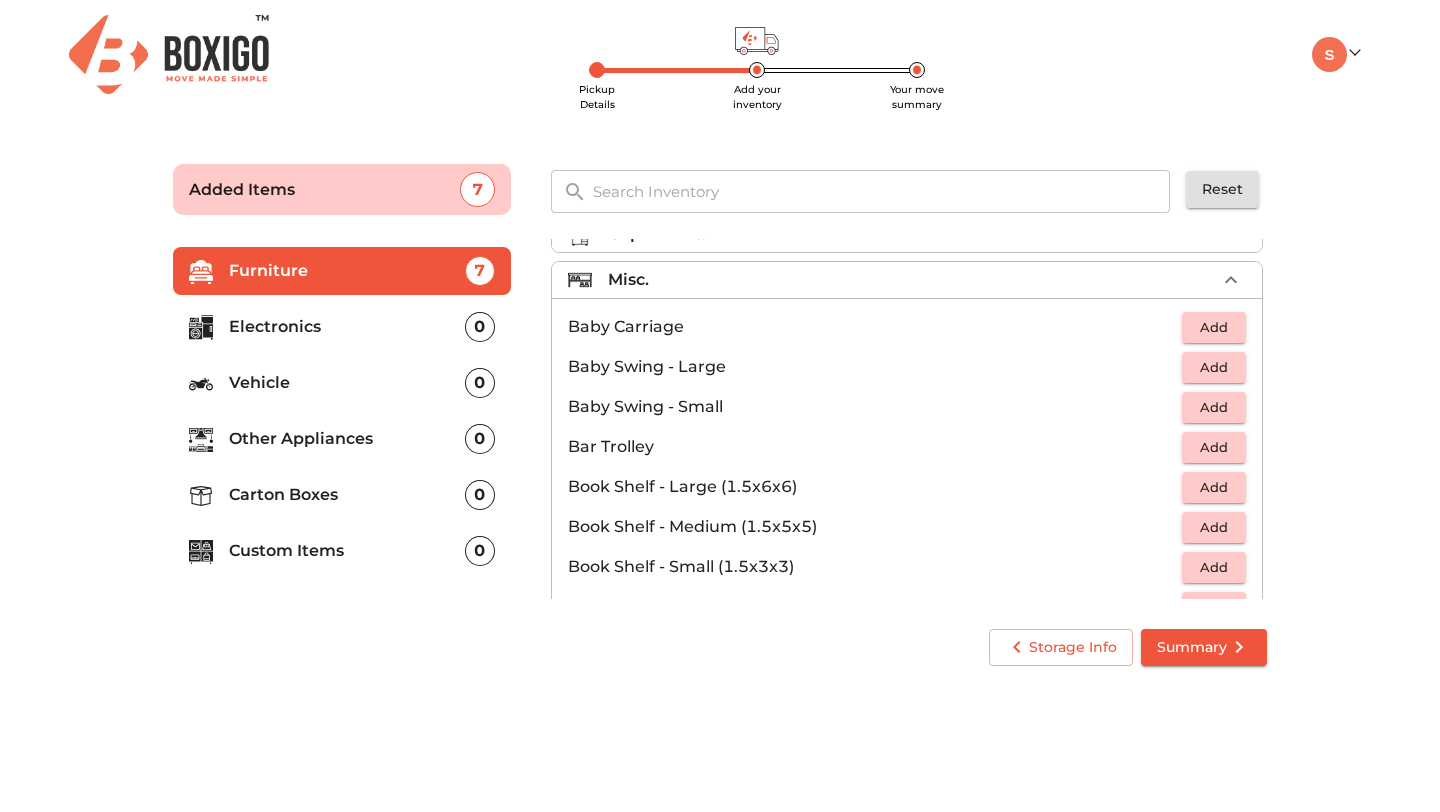 click on "Misc." at bounding box center [912, 280] 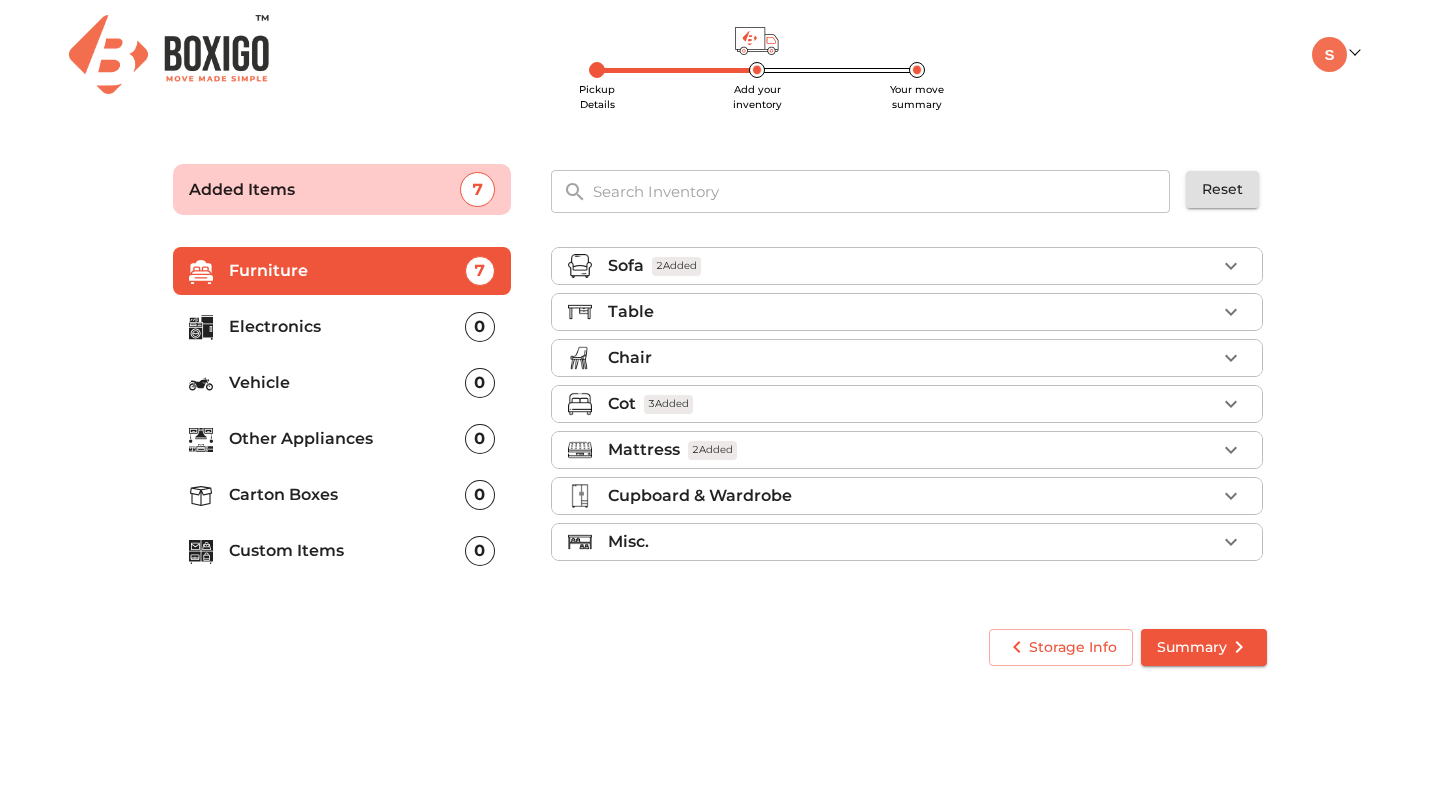 scroll, scrollTop: 0, scrollLeft: 0, axis: both 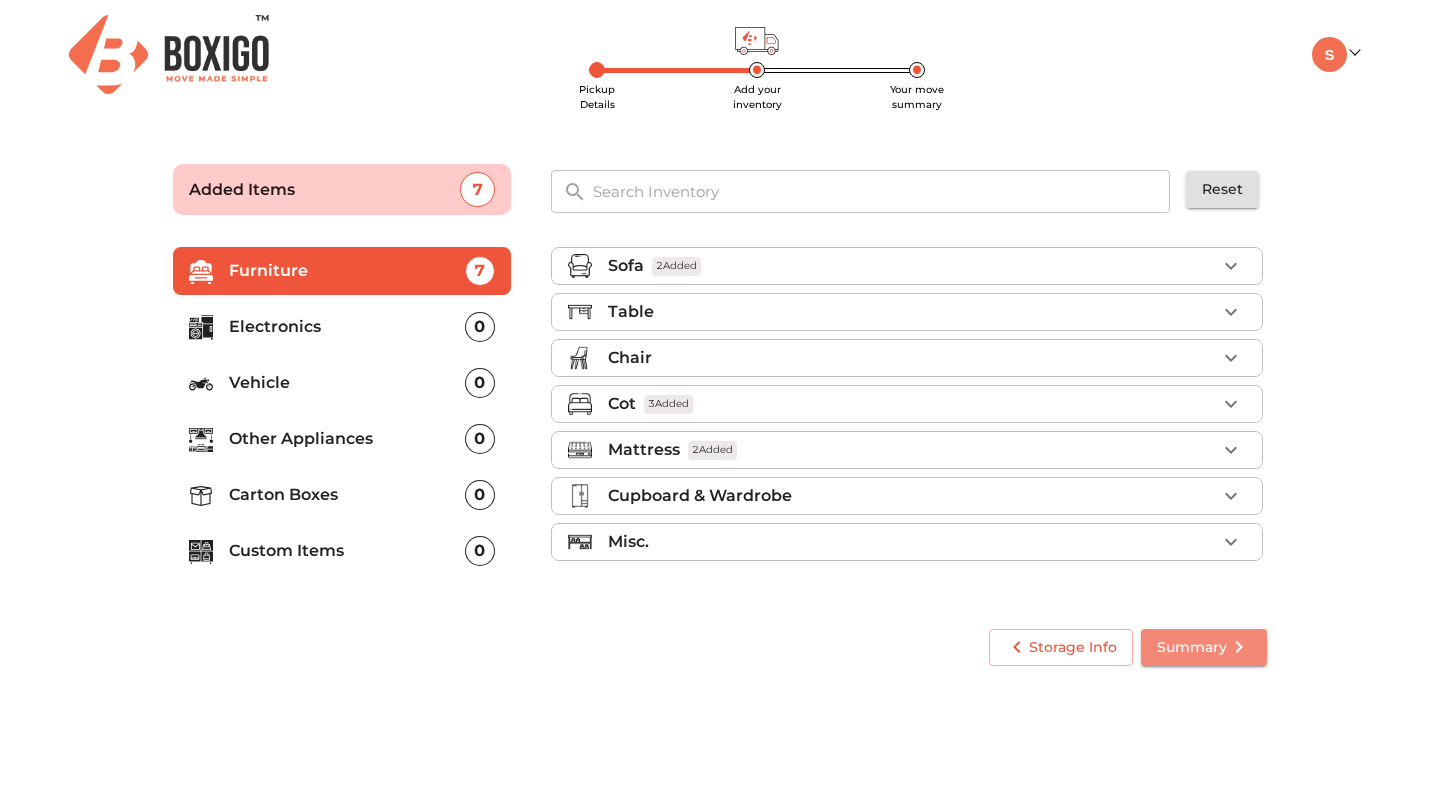 click on "Summary" at bounding box center (1204, 647) 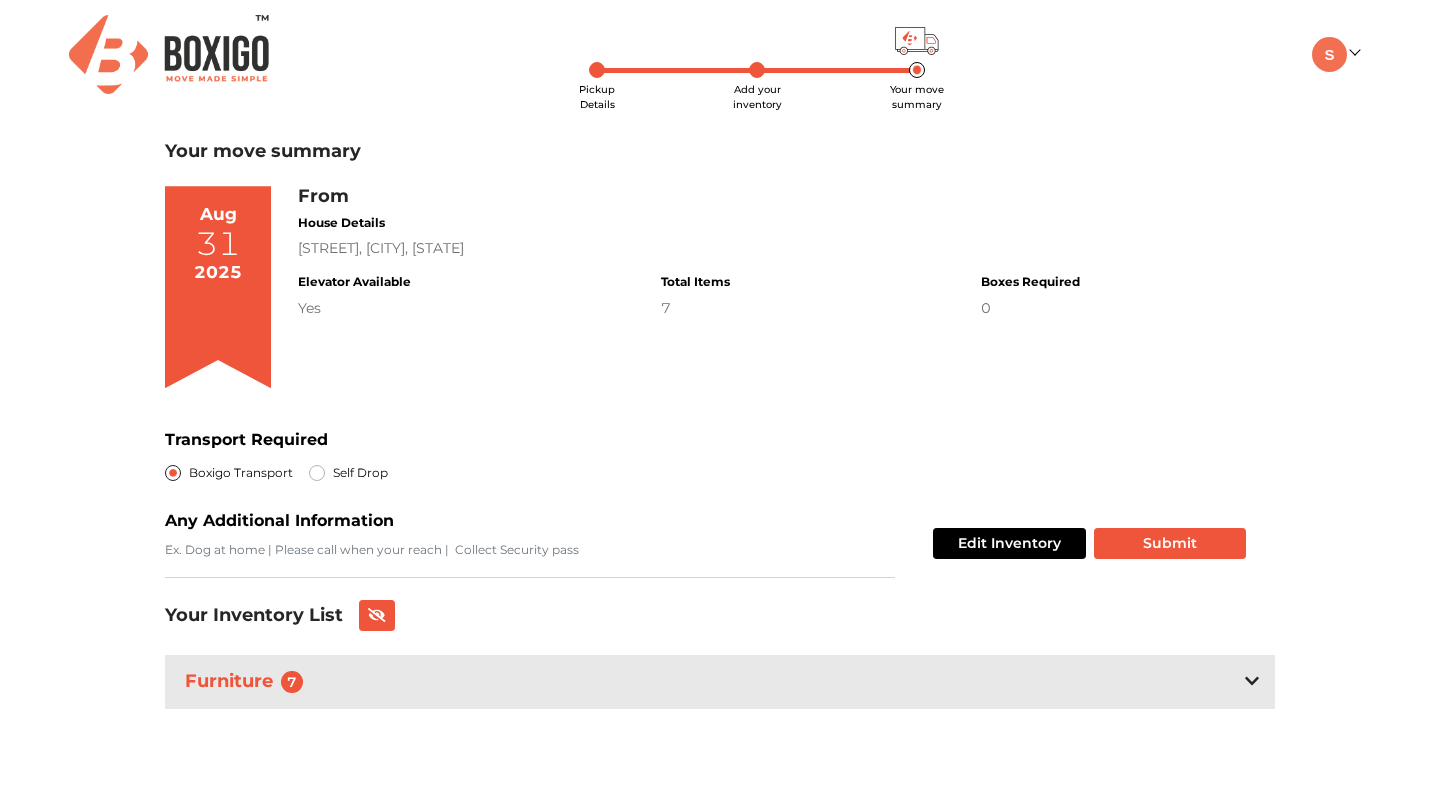 click on "Furniture 7" at bounding box center [720, 681] 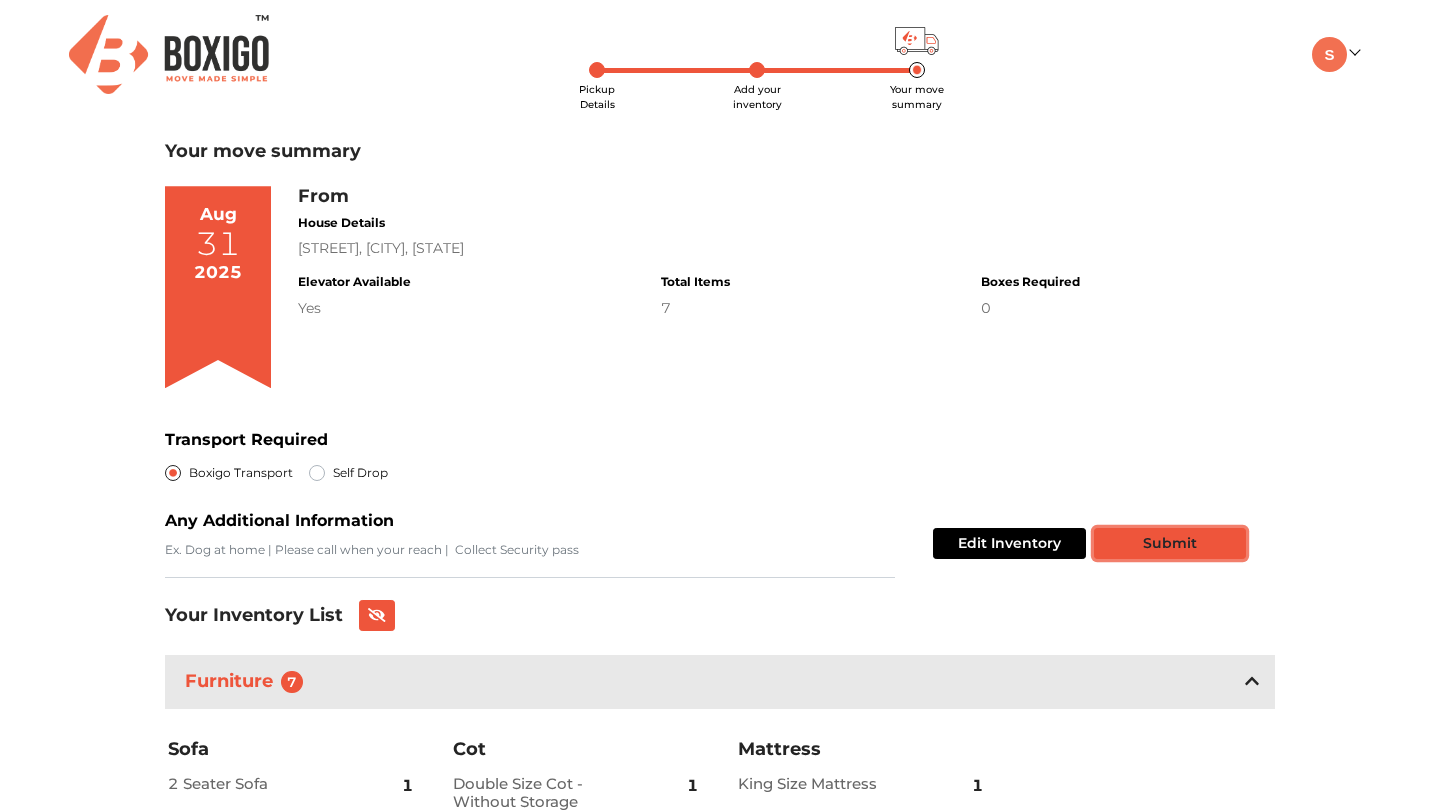 click on "Submit" at bounding box center [1170, 543] 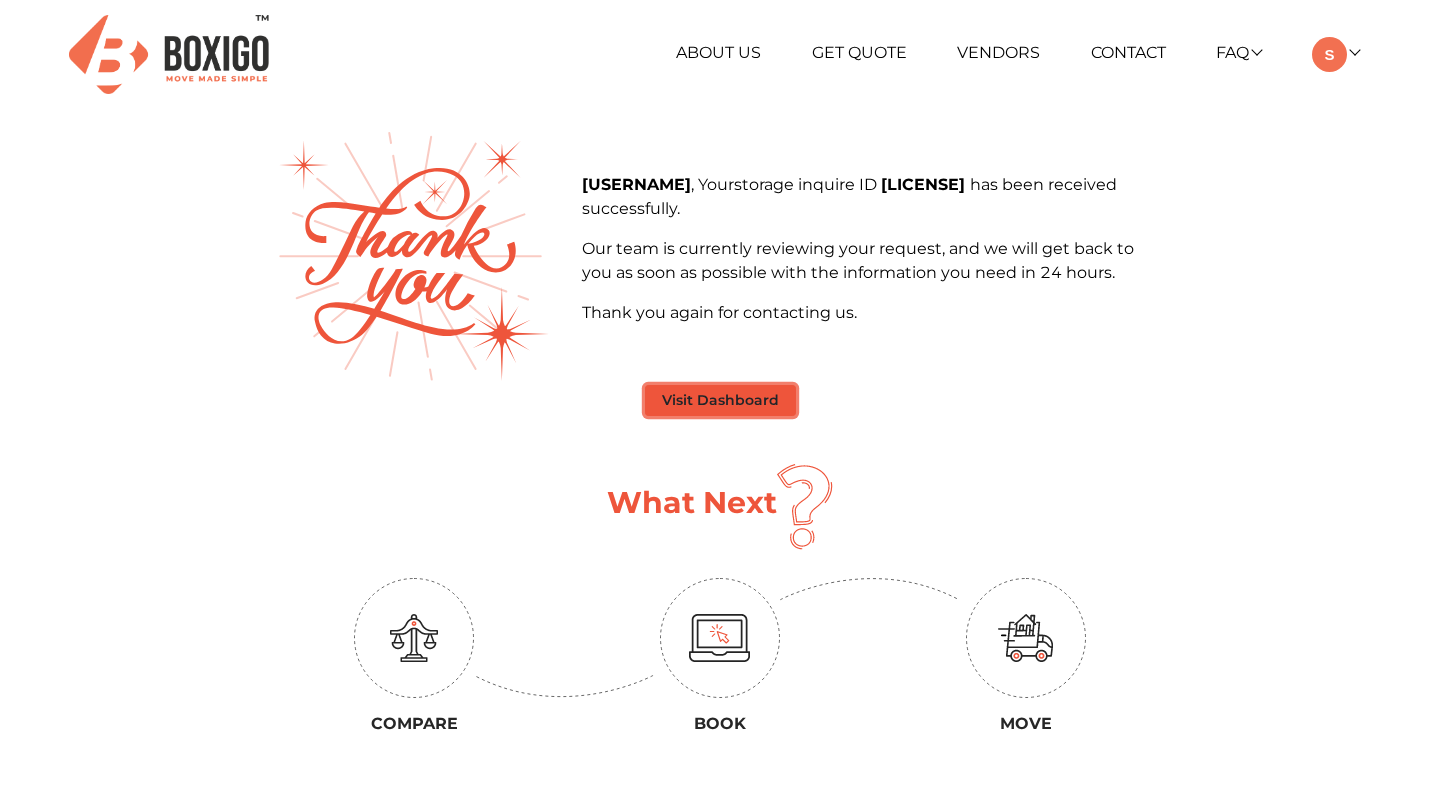 click on "Visit Dashboard" at bounding box center [720, 400] 